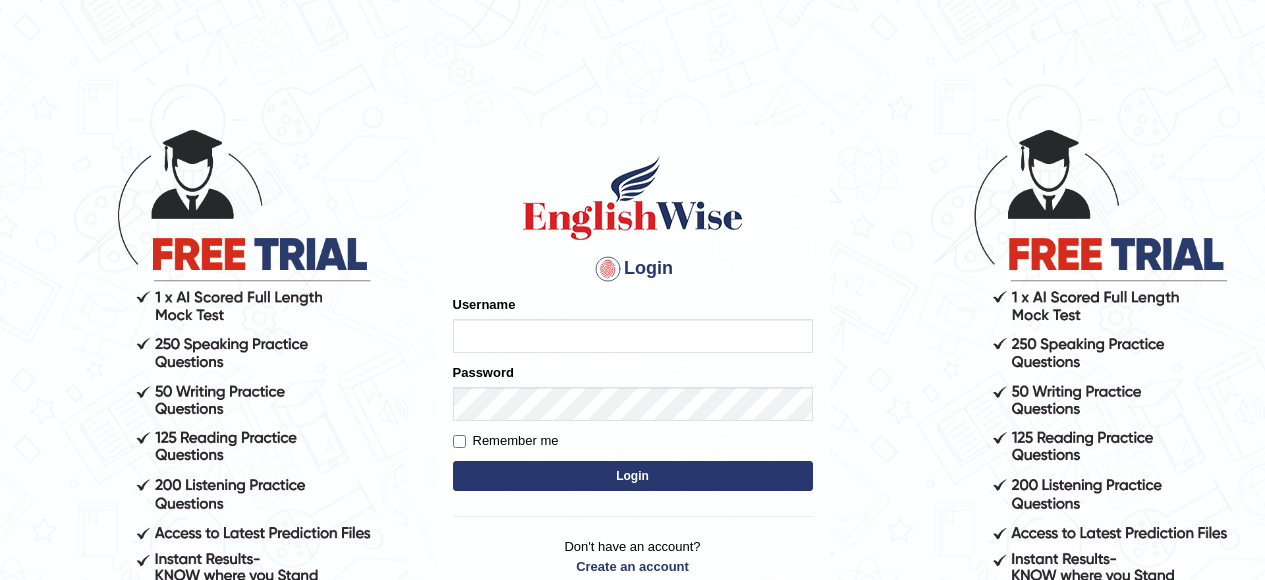scroll, scrollTop: 0, scrollLeft: 0, axis: both 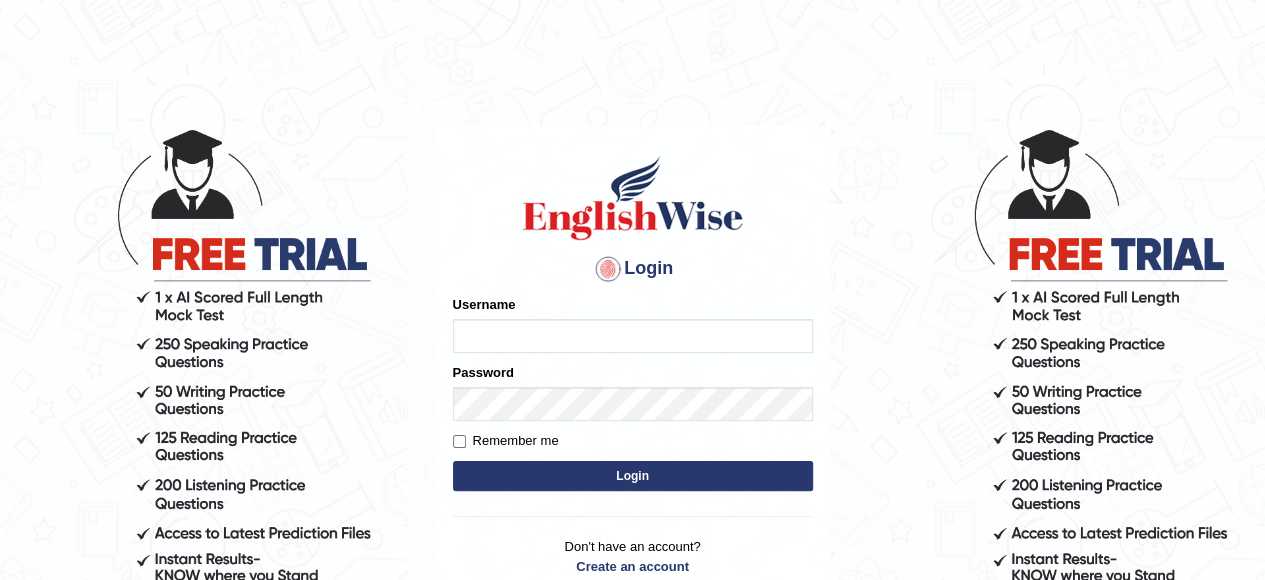 click on "Username" at bounding box center (633, 336) 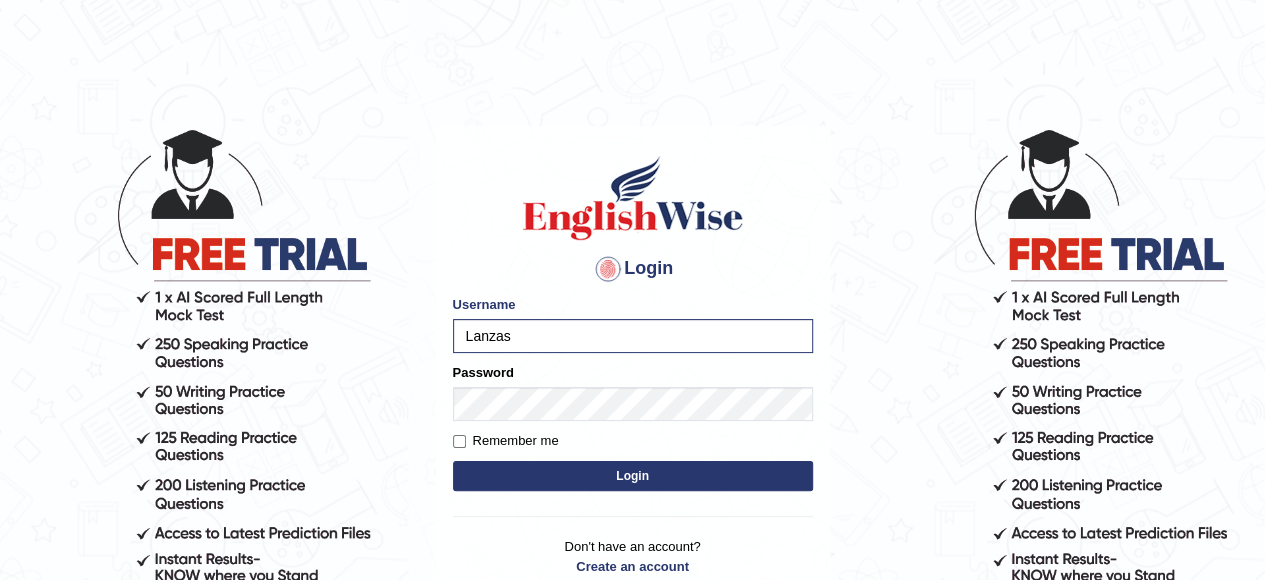 click on "Login" at bounding box center [633, 476] 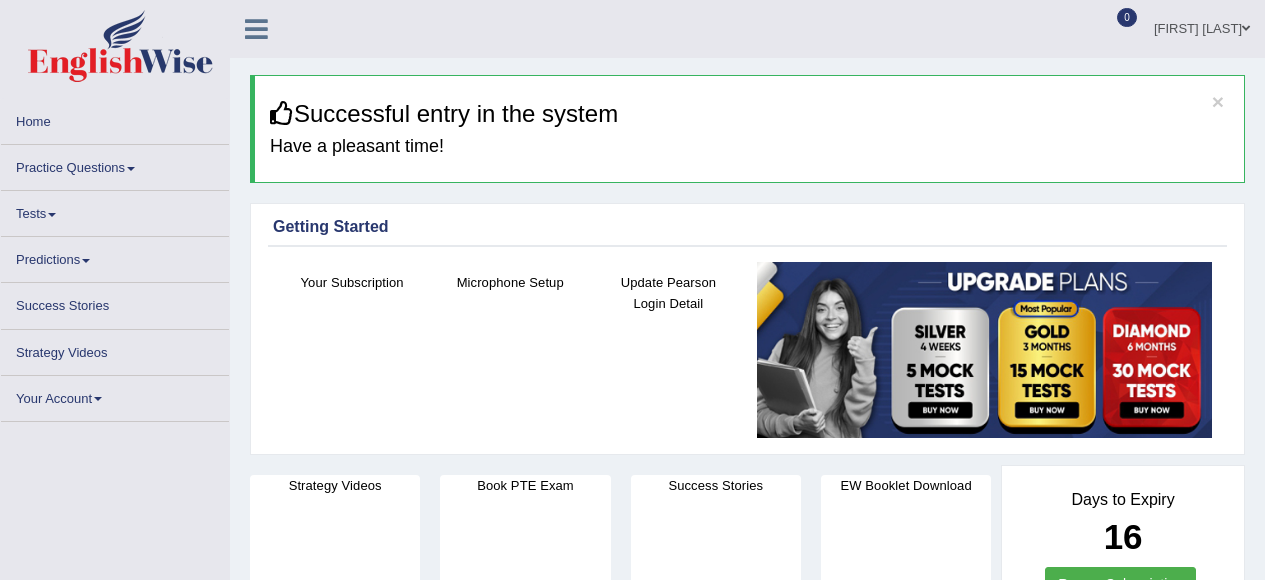 scroll, scrollTop: 0, scrollLeft: 0, axis: both 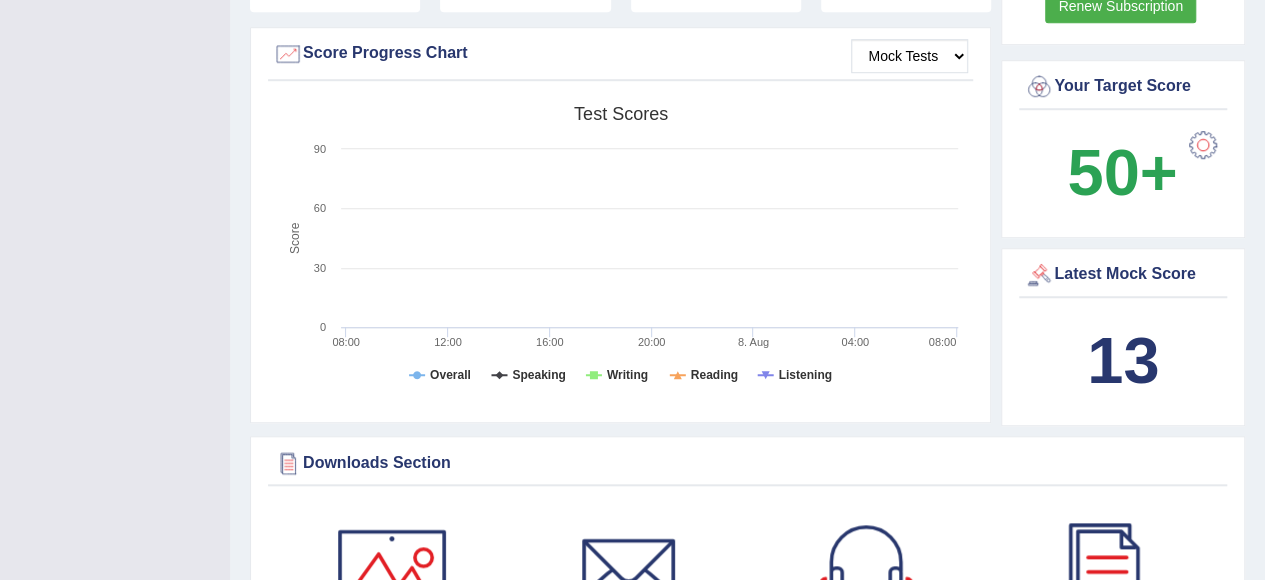click on "Score Progress Chart" at bounding box center (620, 54) 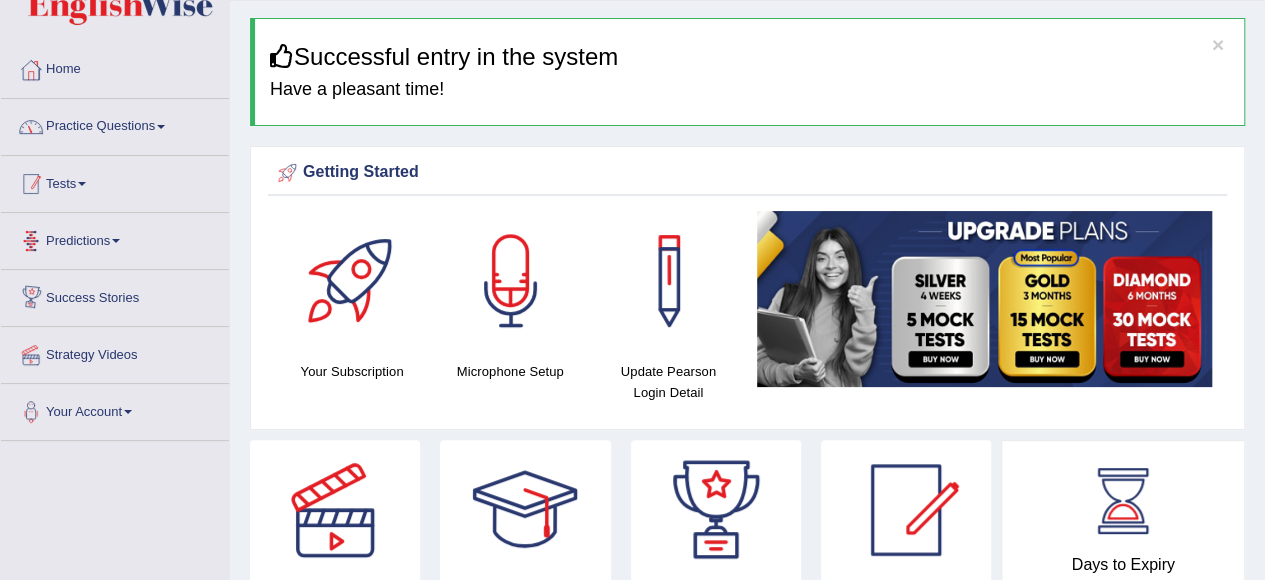 scroll, scrollTop: 0, scrollLeft: 0, axis: both 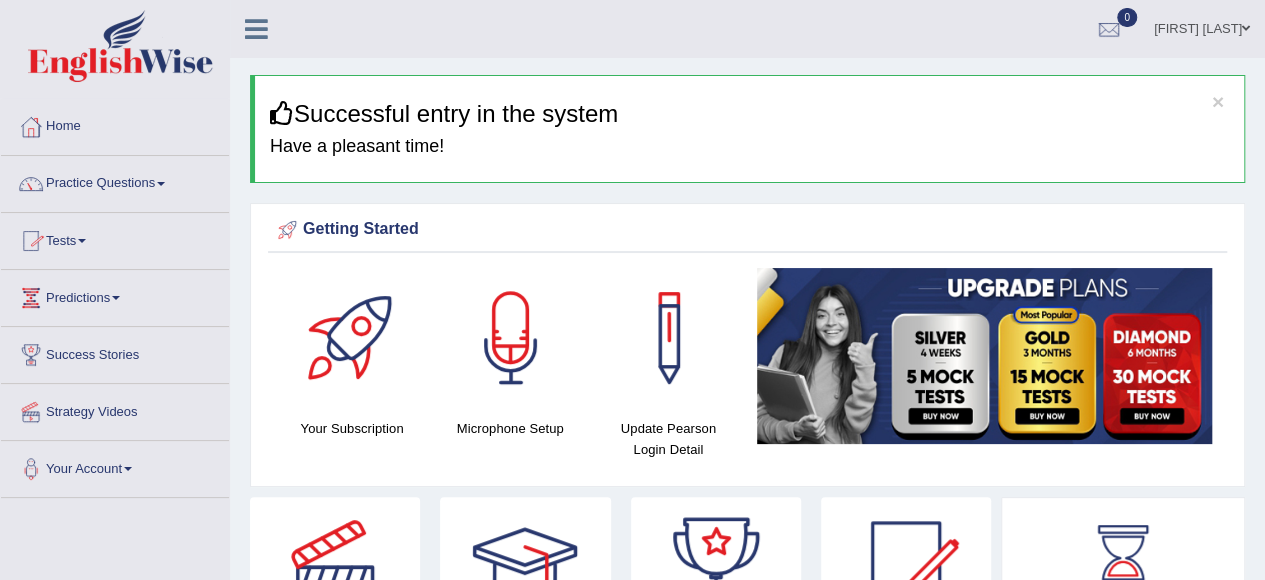 click on "Tests" at bounding box center [115, 238] 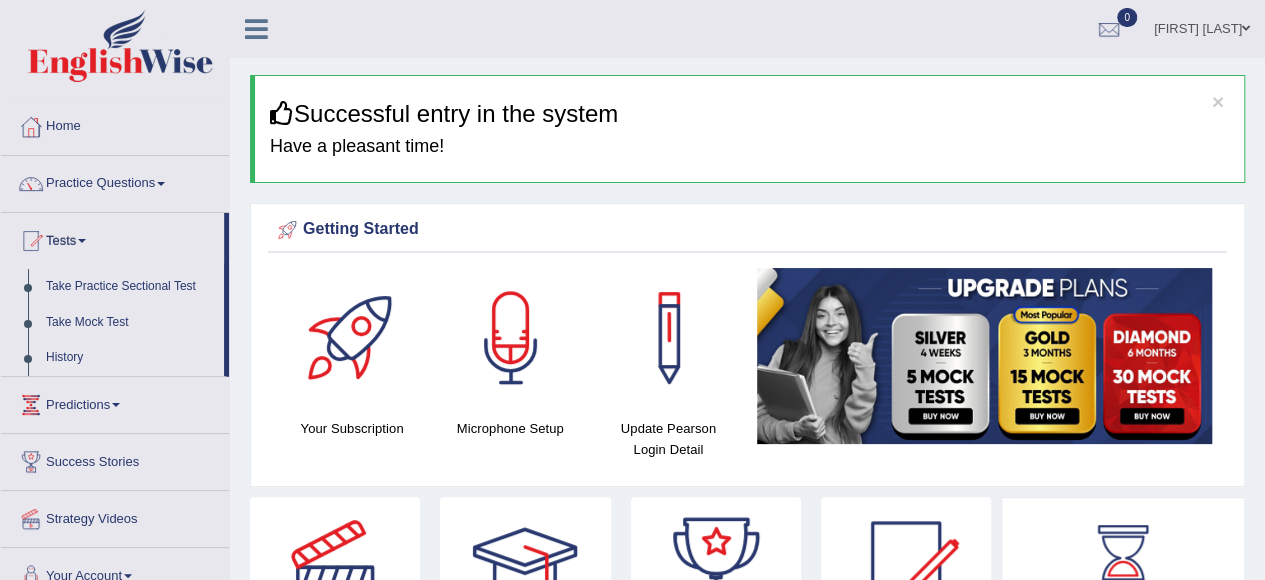 click on "History" at bounding box center (130, 358) 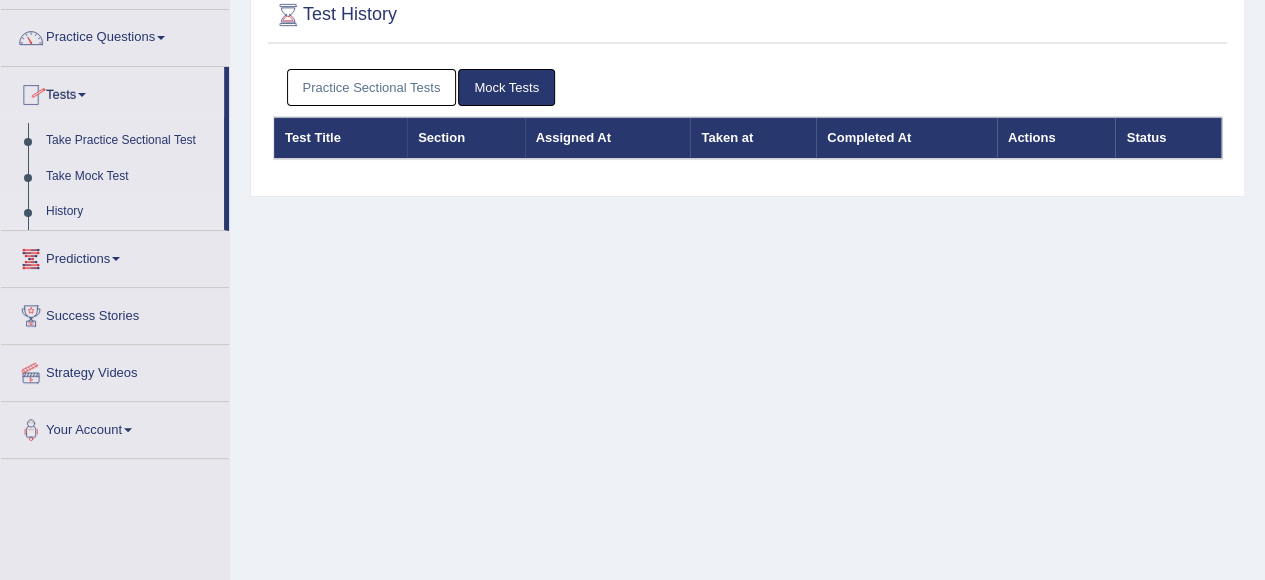 scroll, scrollTop: 100, scrollLeft: 0, axis: vertical 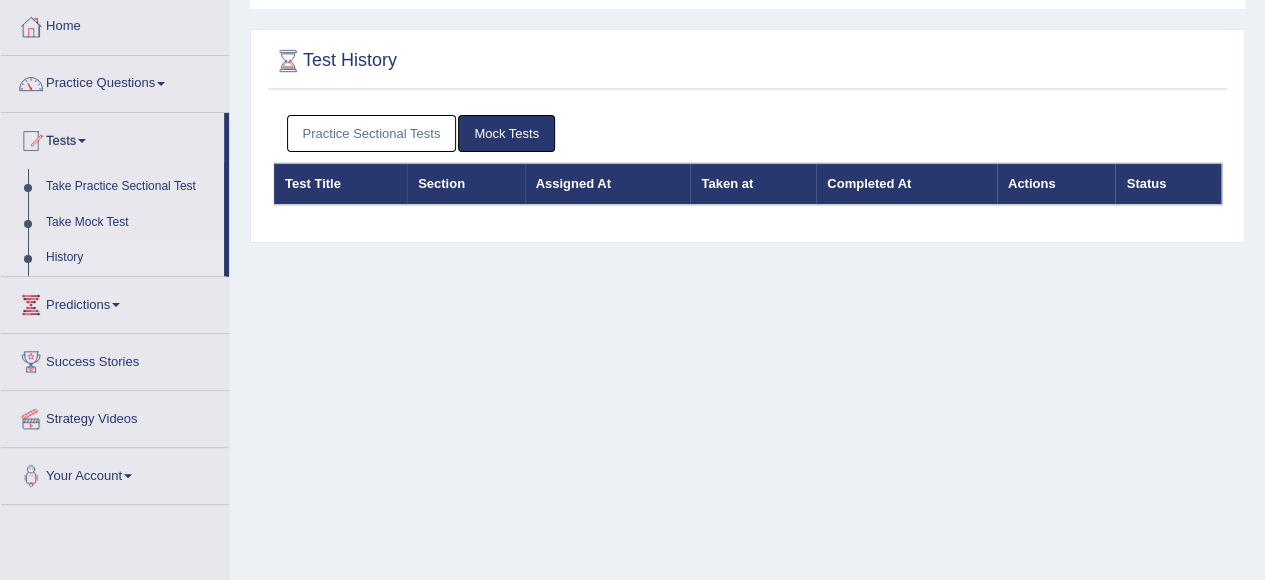 click on "Practice Sectional Tests" at bounding box center [372, 133] 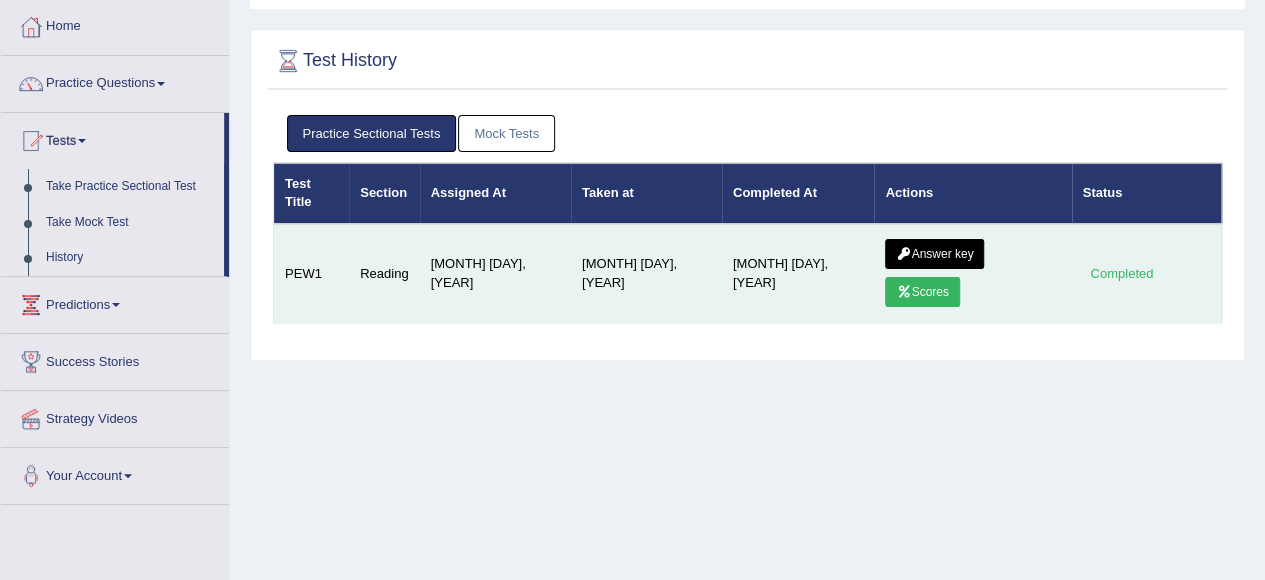 click on "Scores" at bounding box center (922, 292) 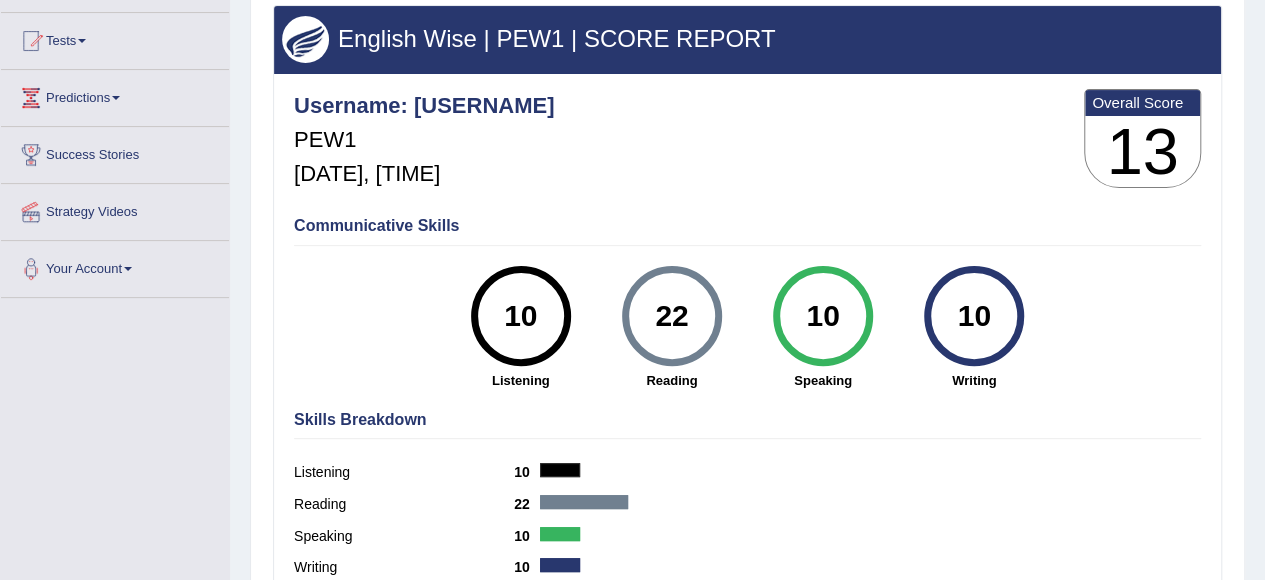 scroll, scrollTop: 0, scrollLeft: 0, axis: both 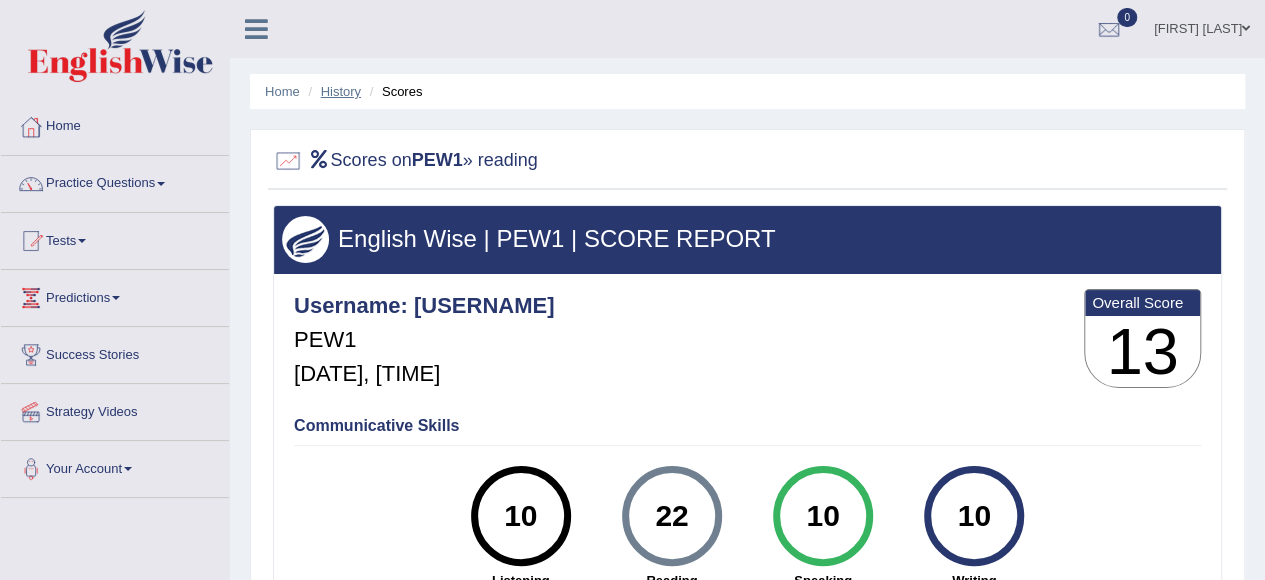 click on "History" at bounding box center [341, 91] 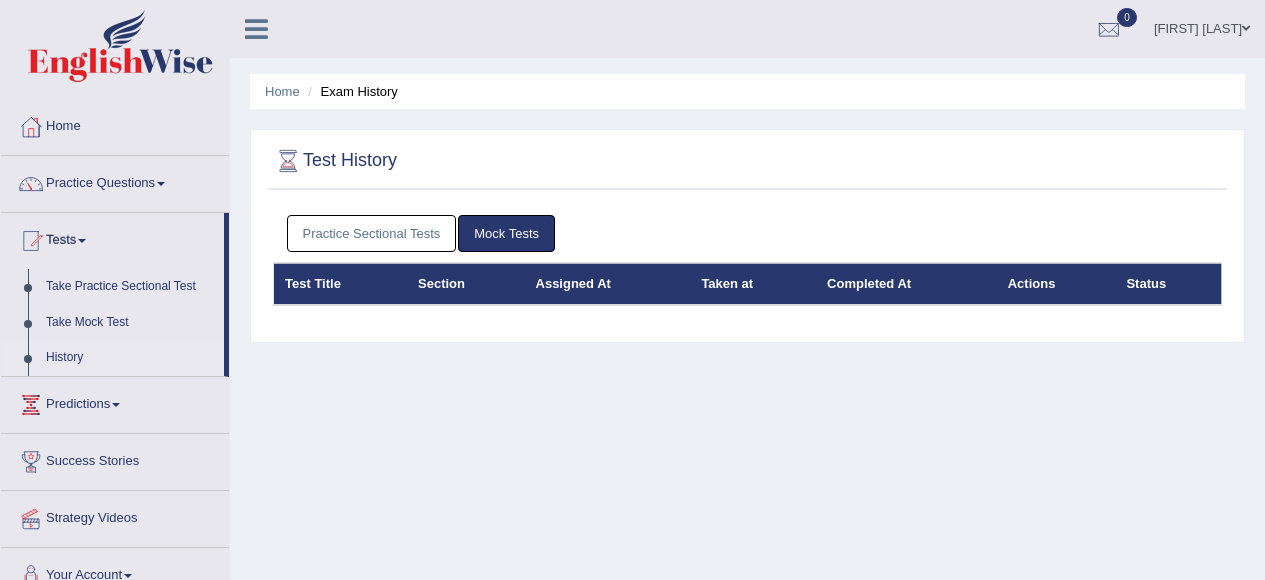 scroll, scrollTop: 0, scrollLeft: 0, axis: both 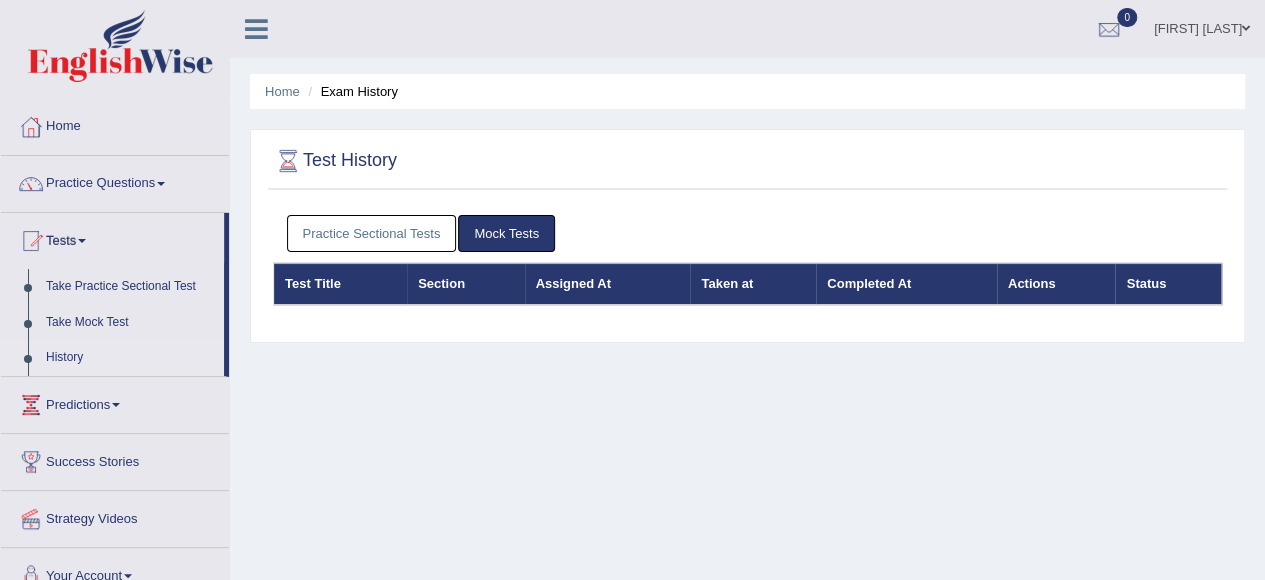 click on "Practice Sectional Tests" at bounding box center (372, 233) 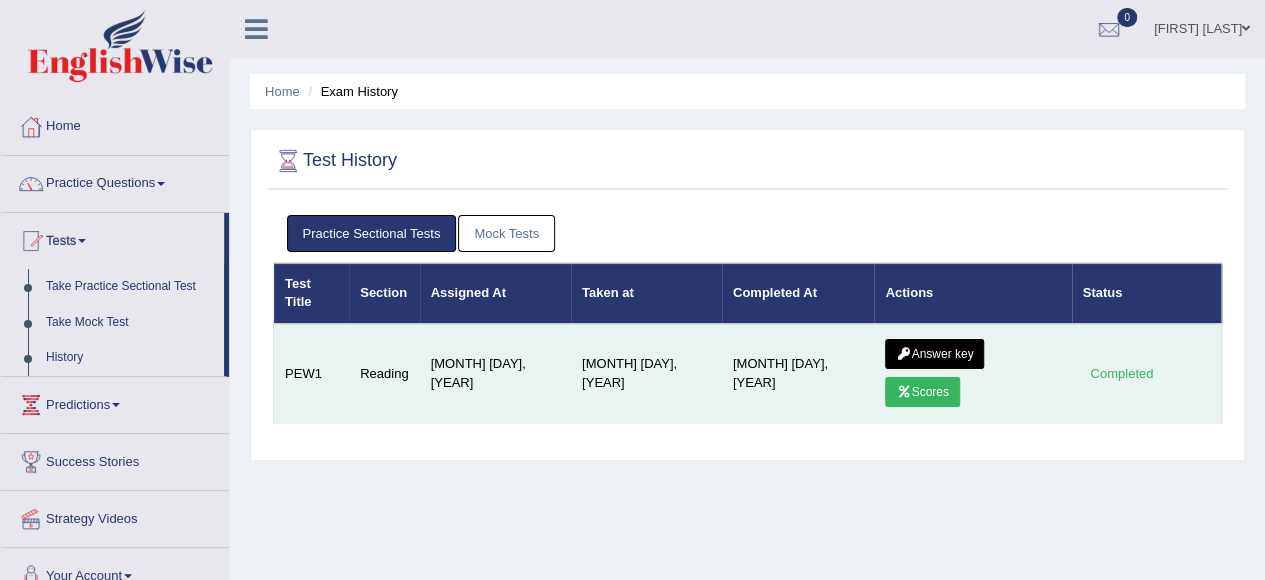click on "Answer key" at bounding box center [934, 354] 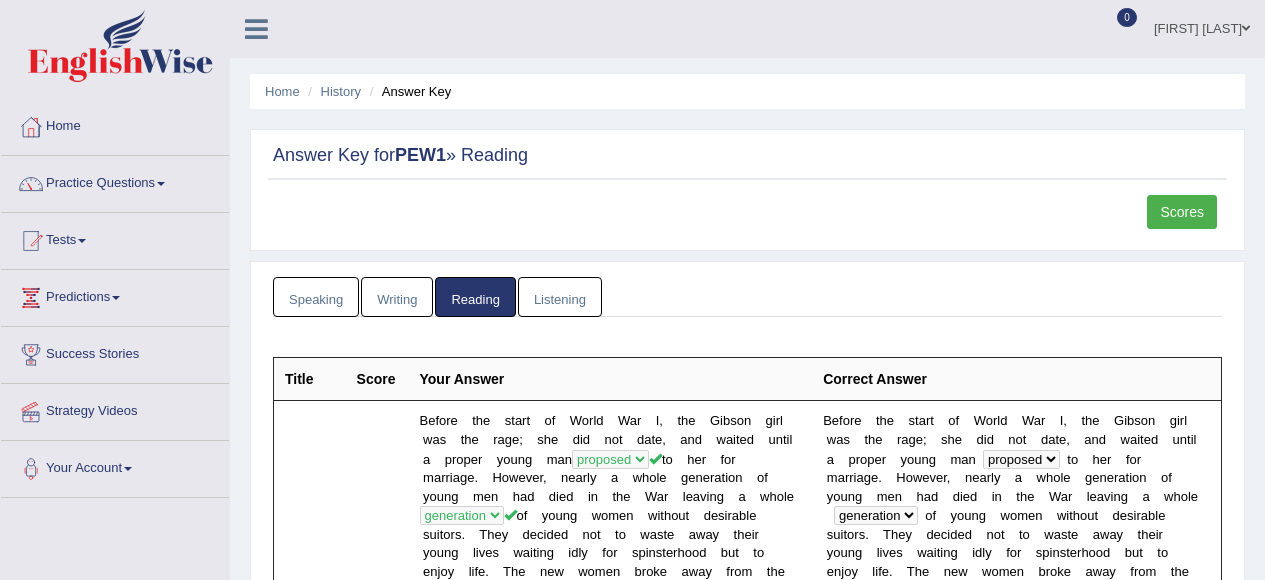 scroll, scrollTop: 0, scrollLeft: 0, axis: both 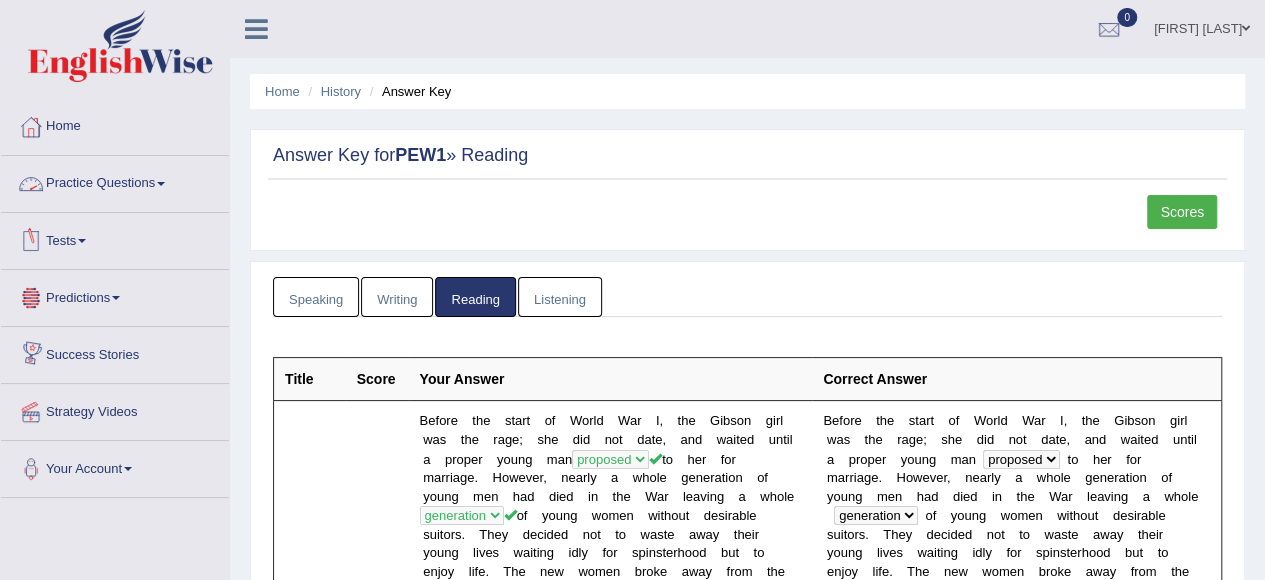 click on "Practice Questions" at bounding box center [115, 181] 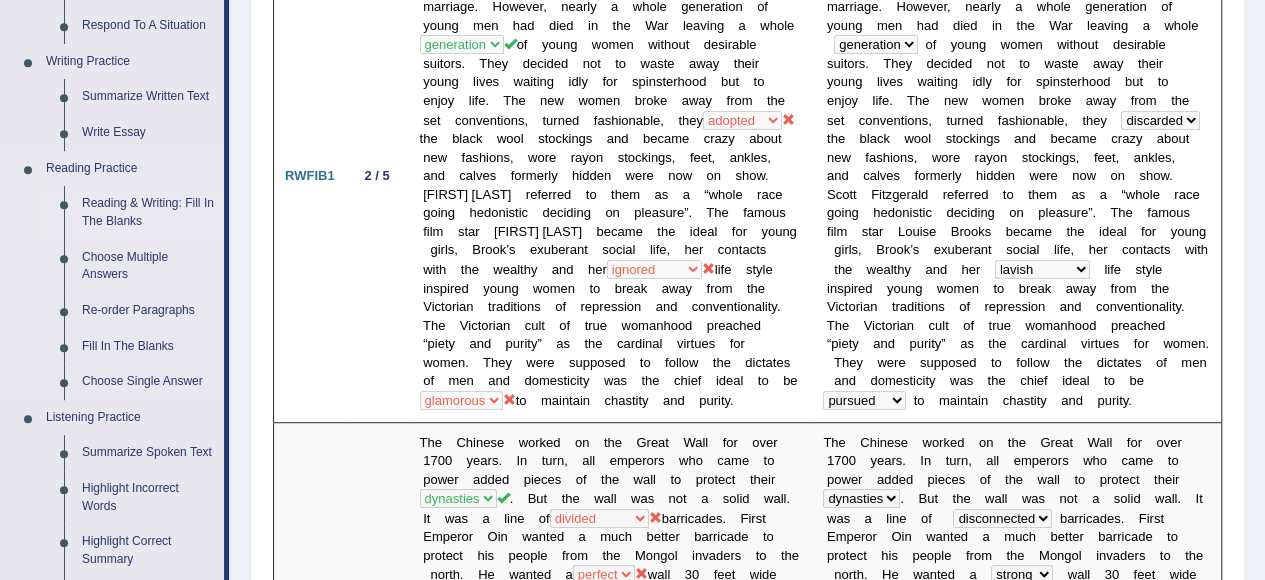 scroll, scrollTop: 500, scrollLeft: 0, axis: vertical 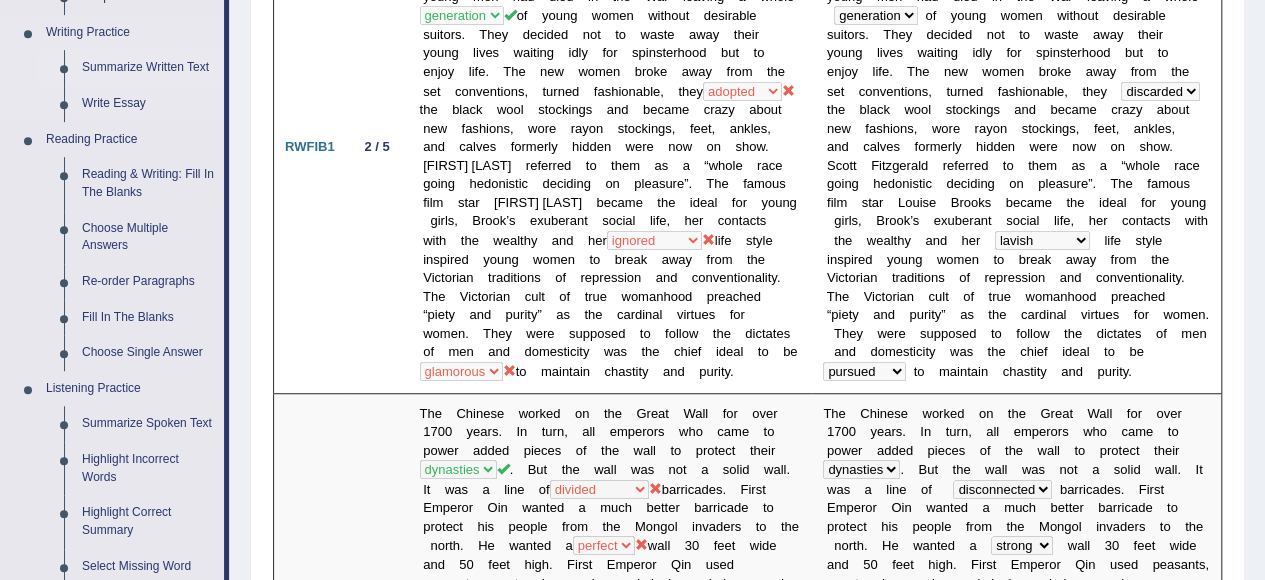 click on "Summarize Written Text" at bounding box center (148, 68) 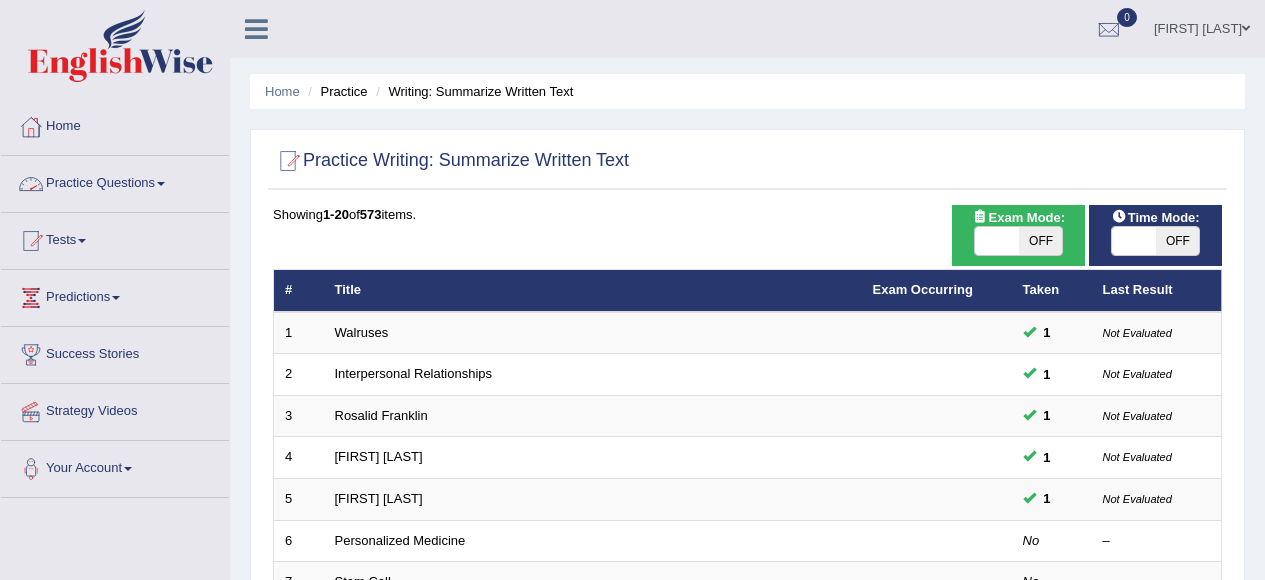 scroll, scrollTop: 100, scrollLeft: 0, axis: vertical 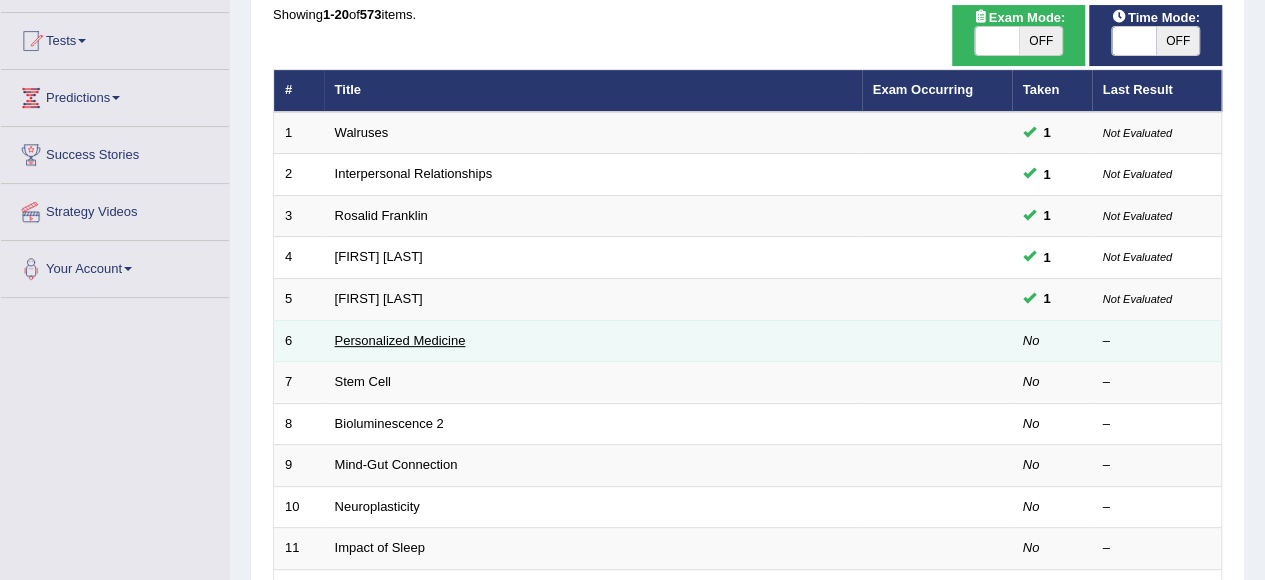click on "Personalized Medicine" at bounding box center [400, 340] 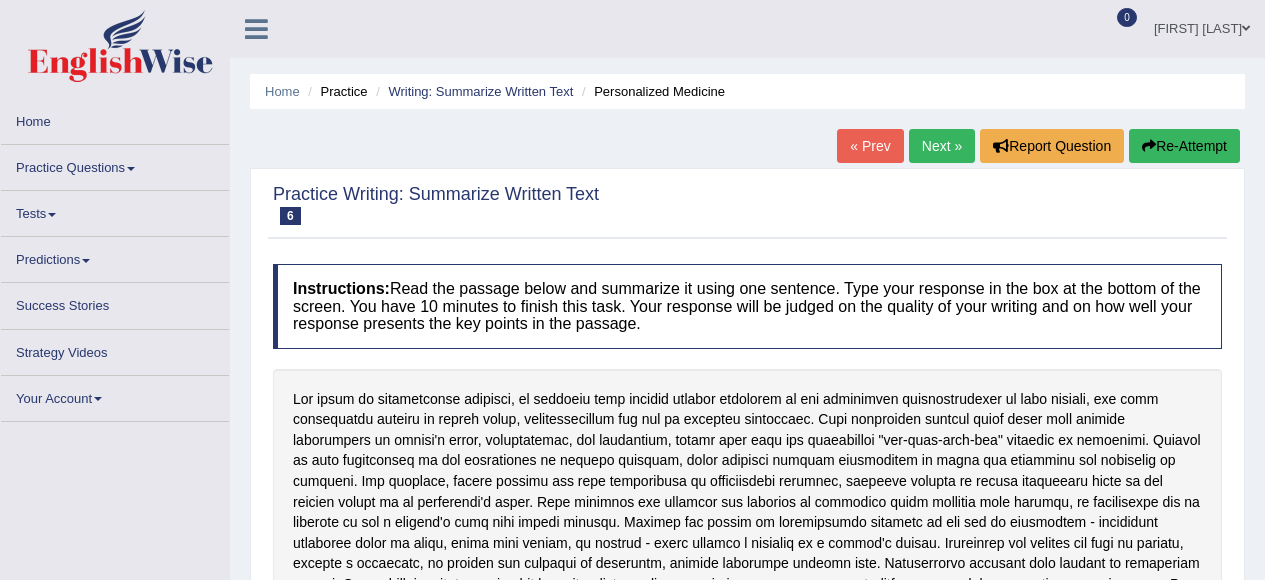 scroll, scrollTop: 0, scrollLeft: 0, axis: both 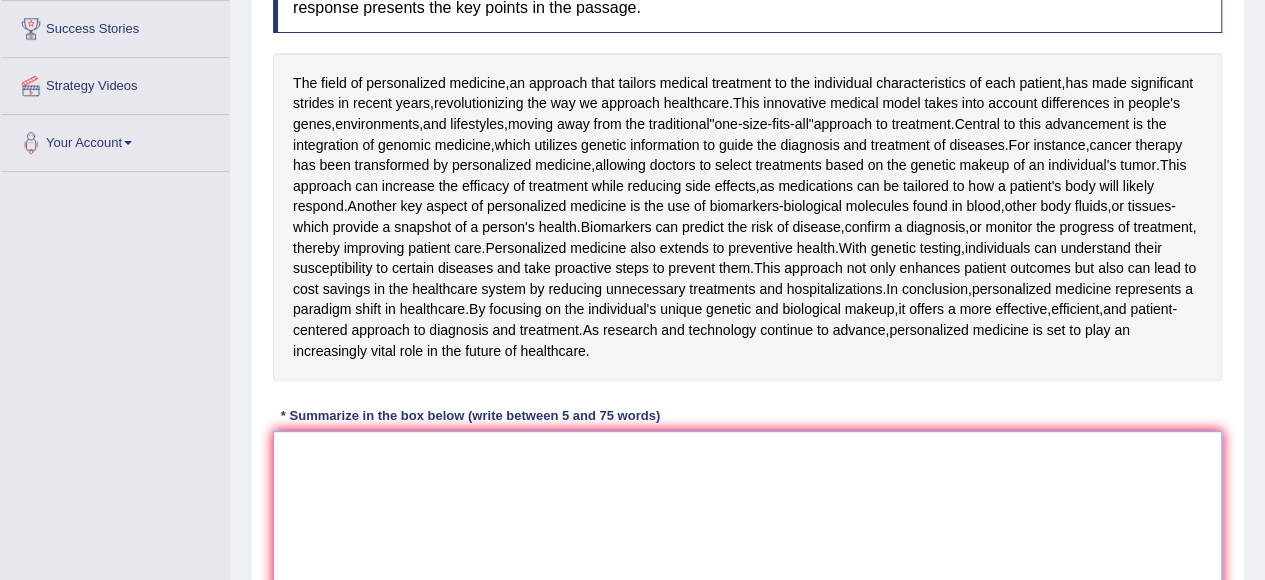 click at bounding box center (747, 528) 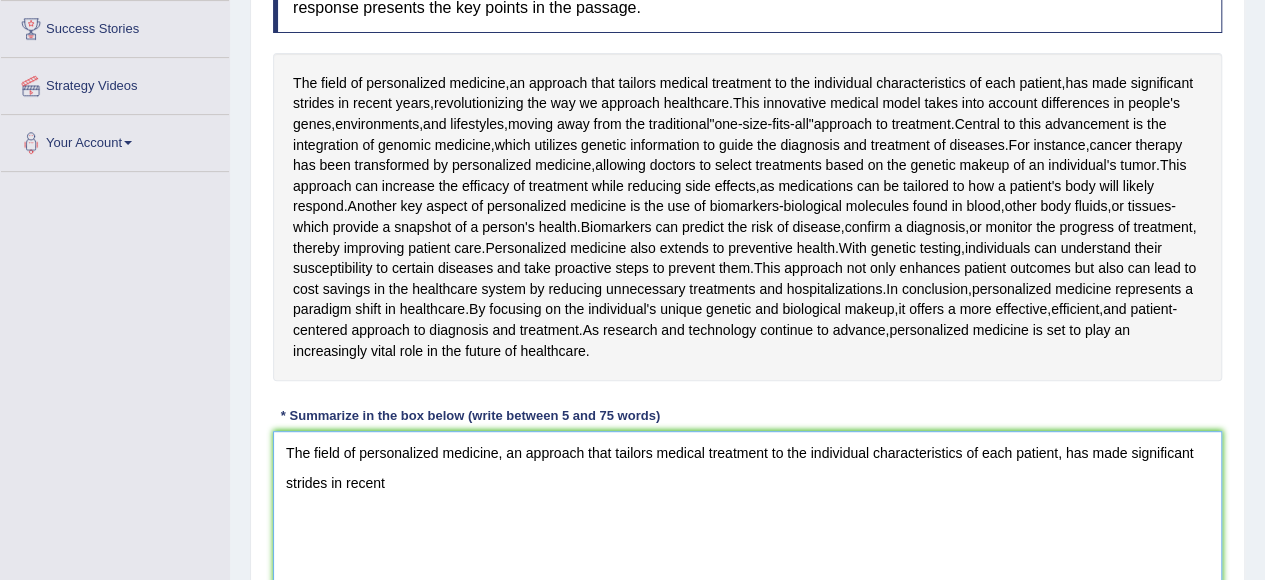 click on "The field of personalized medicine, an approach that tailors medical treatment to the individual characteristics of each patient, has made significant strides in recent" at bounding box center (747, 528) 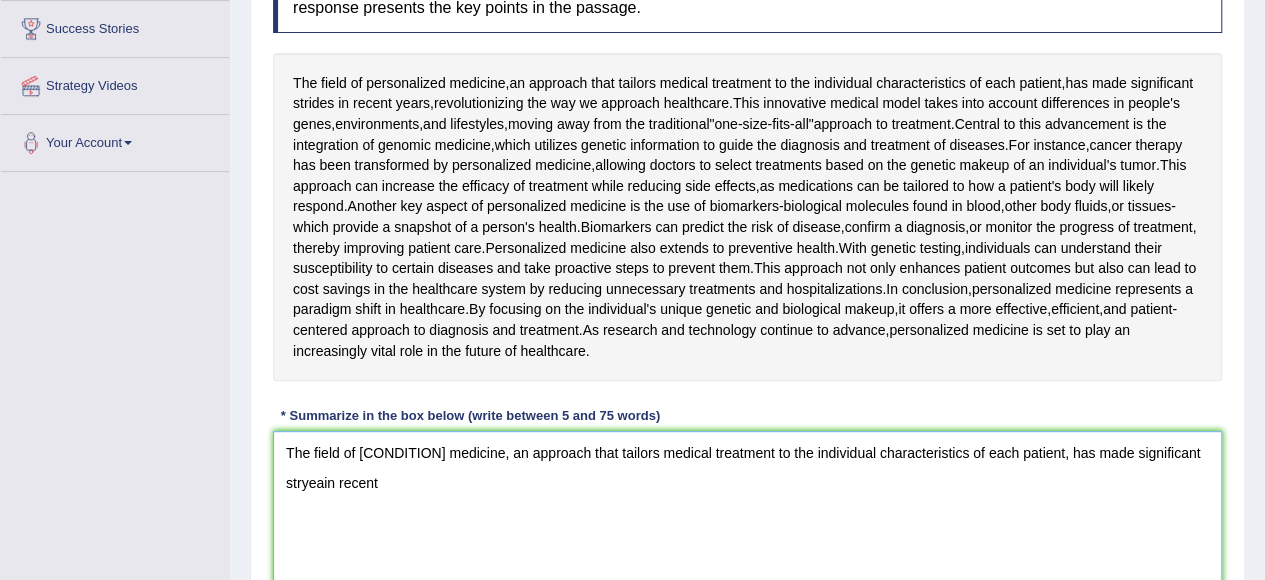 click on "The field of [CONDITION] medicine, an approach that tailors medical treatment to the individual characteristics of each patient, has made significant stryeain recent" at bounding box center [747, 528] 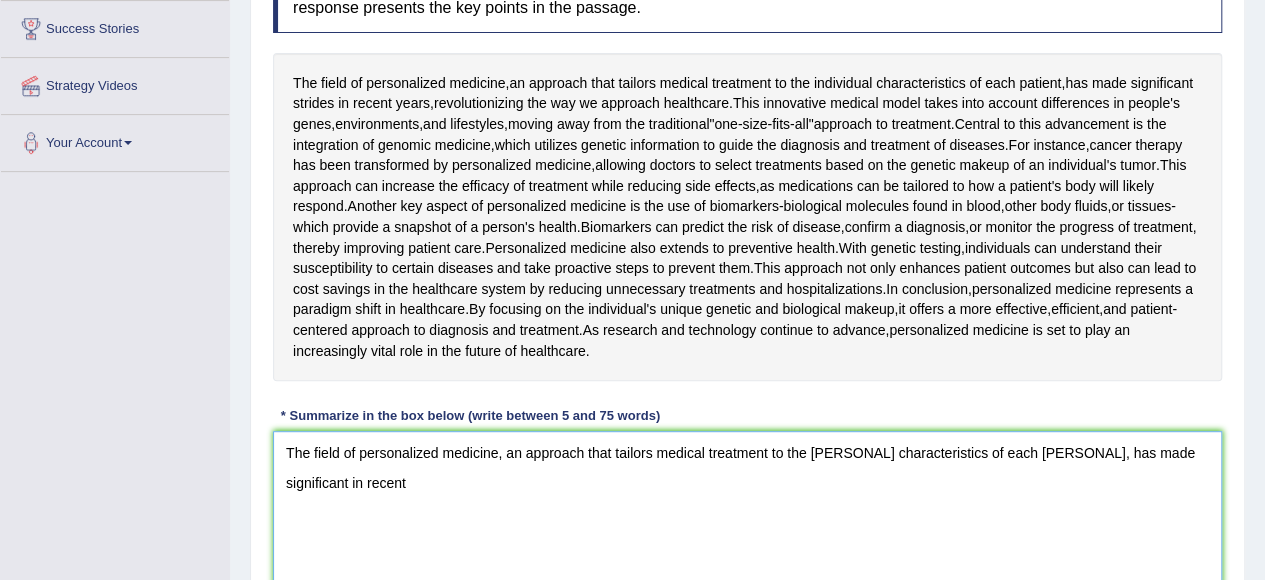 click on "The field of personalized medicine, an approach that tailors medical treatment to the [PERSONAL] characteristics of each [PERSONAL], has made significant in recent" at bounding box center (747, 528) 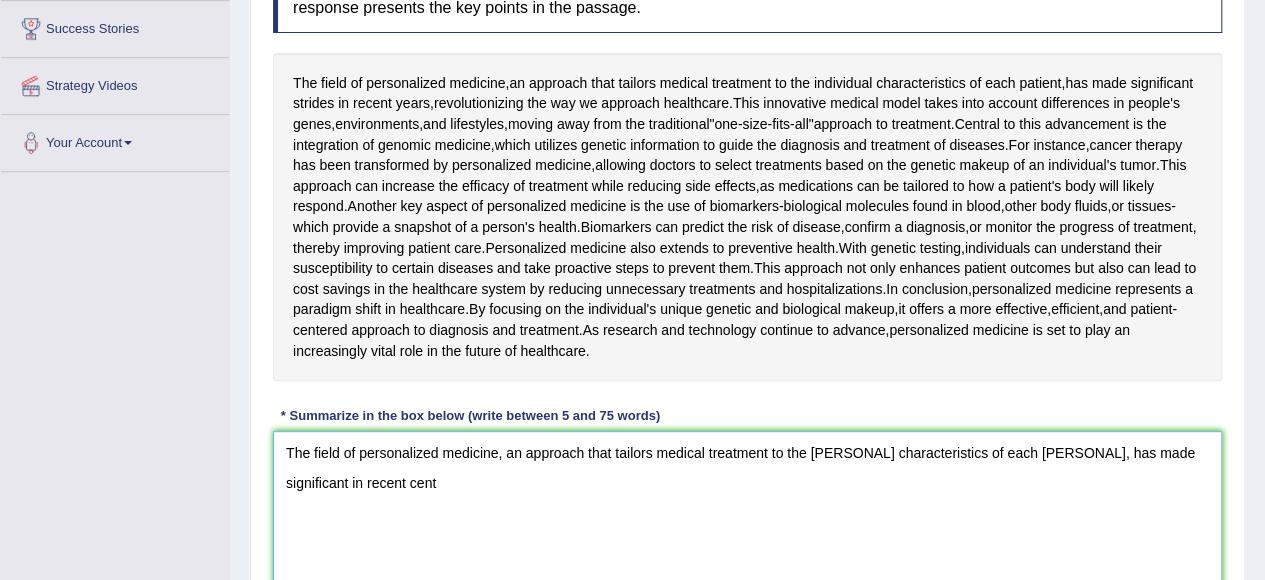 click on "The field of personalized medicine, an approach that tailors medical treatment to the [PERSONAL] characteristics of each [PERSONAL], has made significant in recent cent" at bounding box center [747, 528] 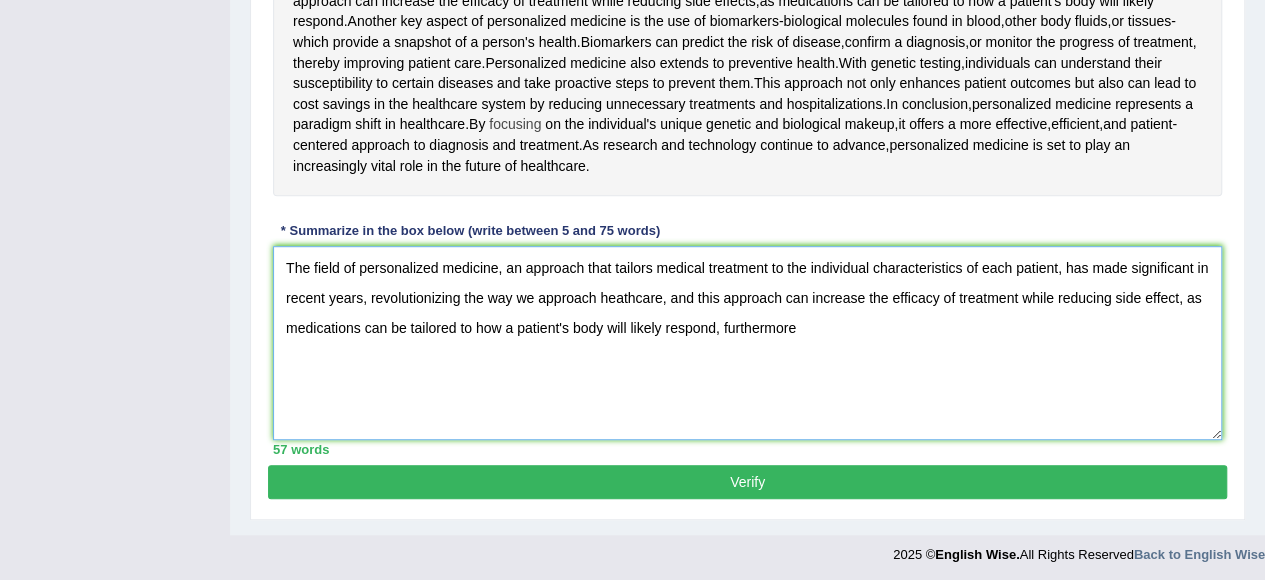 scroll, scrollTop: 512, scrollLeft: 0, axis: vertical 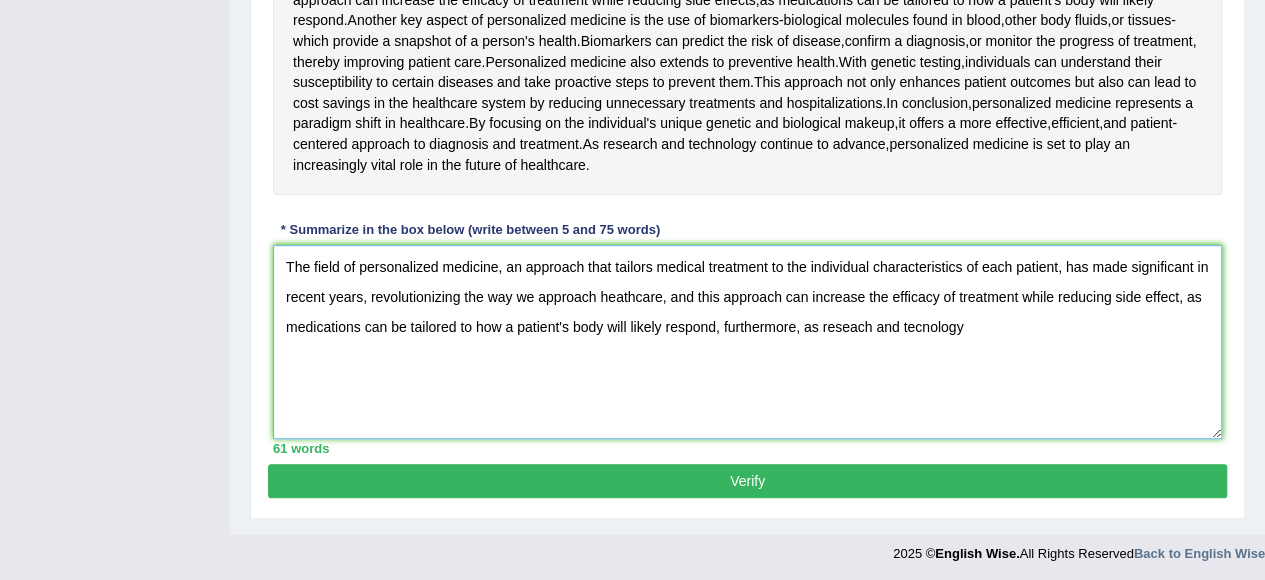 click on "The field of personalized medicine, an approach that tailors medical treatment to the individual characteristics of each patient, has made significant in recent years, revolutionizing the way we approach heathcare, and this approach can increase the efficacy of treatment while reducing side effect, as medications can be tailored to how a patient's body will likely respond, furthermore, as reseach and tecnology" at bounding box center (747, 342) 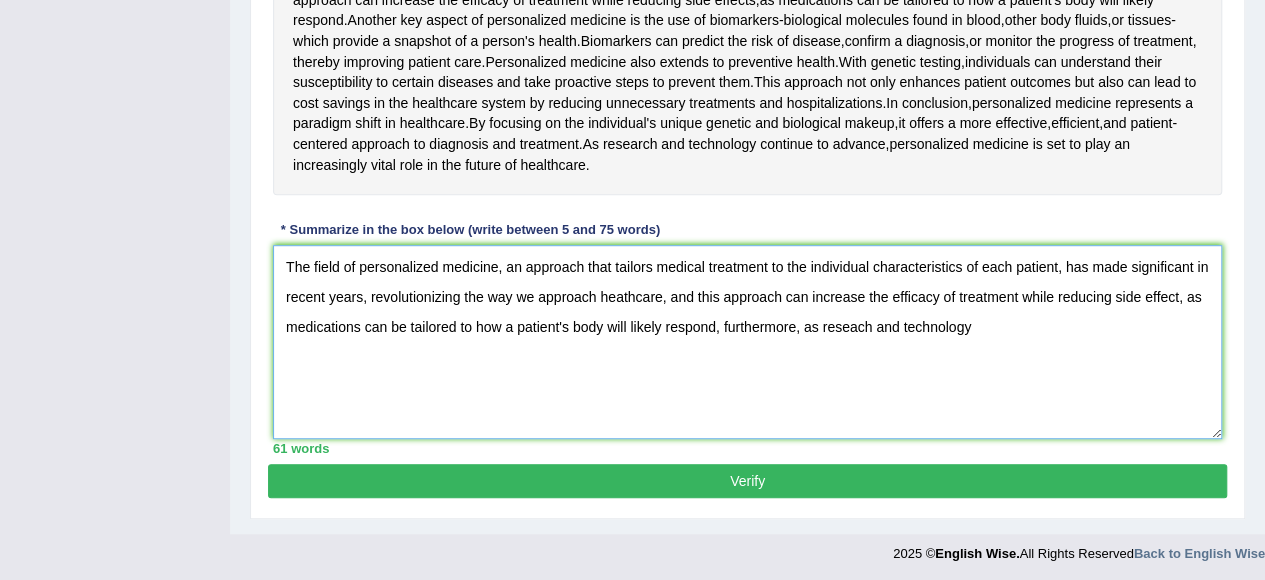 click on "The field of personalized medicine, an approach that tailors medical treatment to the individual characteristics of each patient, has made significant in recent years, revolutionizing the way we approach heathcare, and this approach can increase the efficacy of treatment while reducing side effect, as medications can be tailored to how a patient's body will likely respond, furthermore, as reseach and technology" at bounding box center (747, 342) 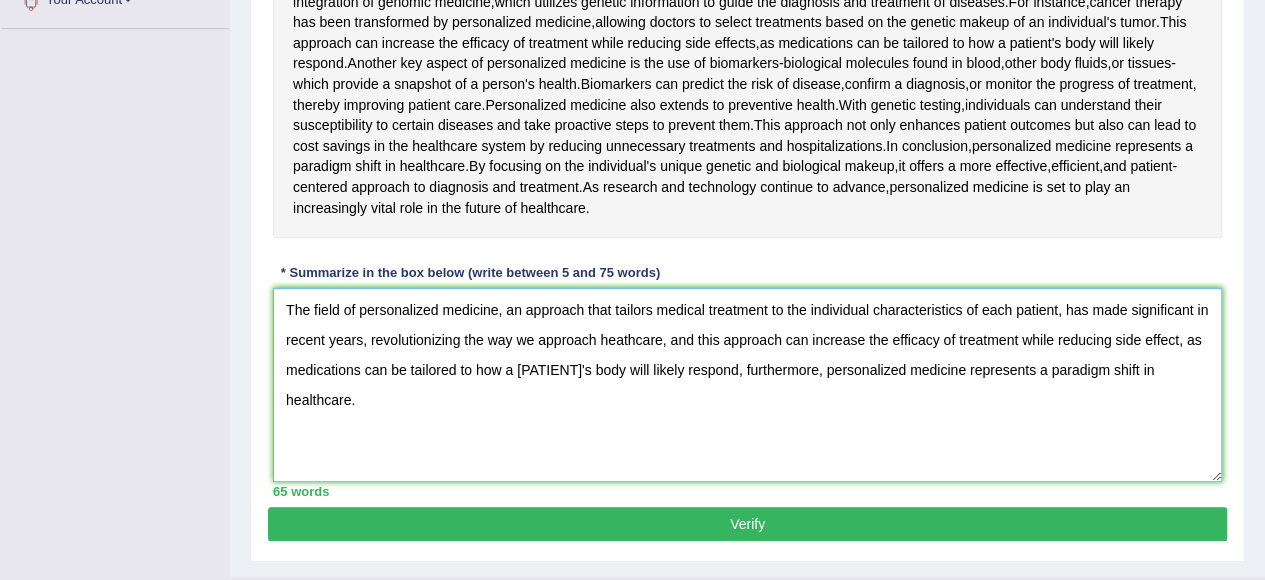 scroll, scrollTop: 412, scrollLeft: 0, axis: vertical 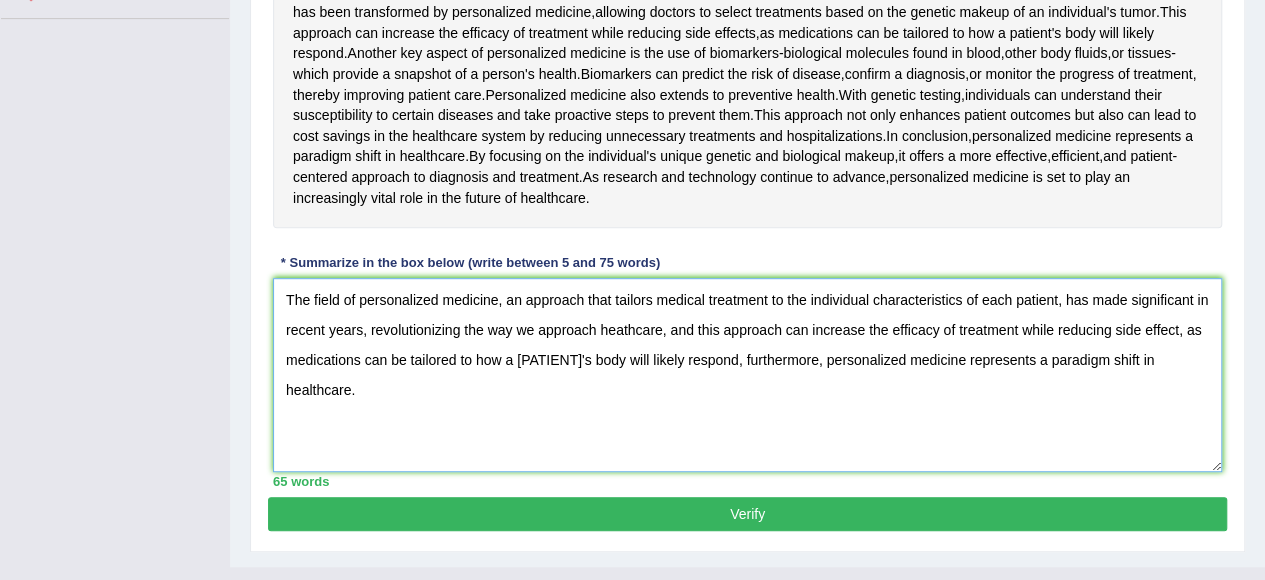 click on "The field of personalized medicine, an approach that tailors medical treatment to the individual characteristics of each patient, has made significant in recent years, revolutionizing the way we approach heathcare, and this approach can increase the efficacy of treatment while reducing side effect, as medications can be tailored to how a [PATIENT]'s body will likely respond, furthermore, personalized medicine represents a paradigm shift in healthcare." at bounding box center [747, 375] 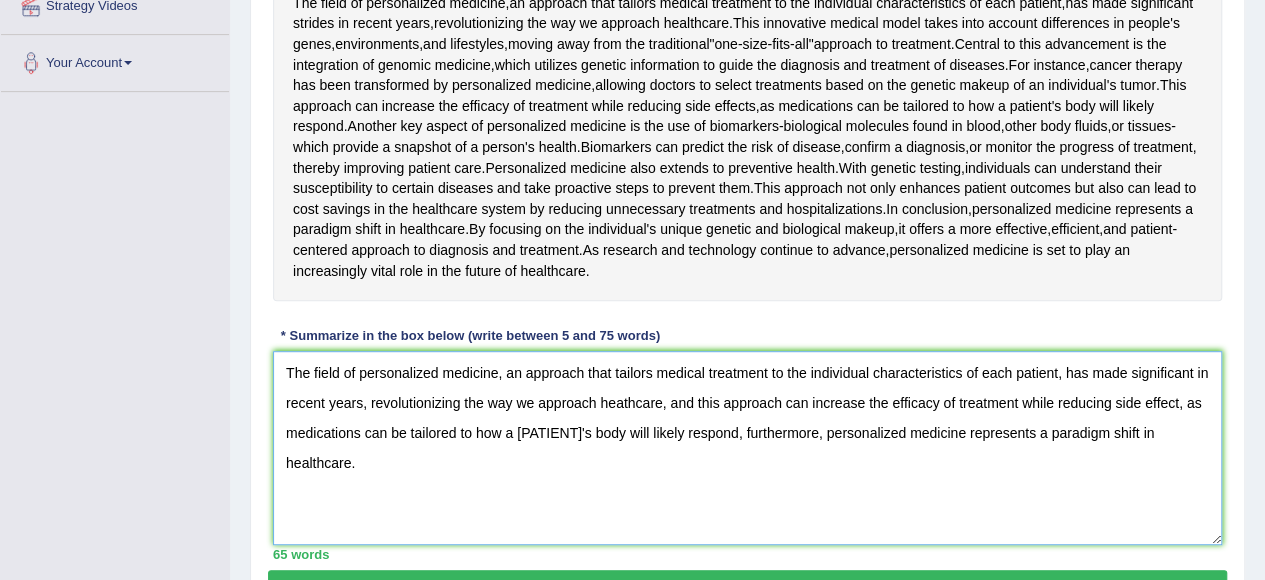 scroll, scrollTop: 379, scrollLeft: 0, axis: vertical 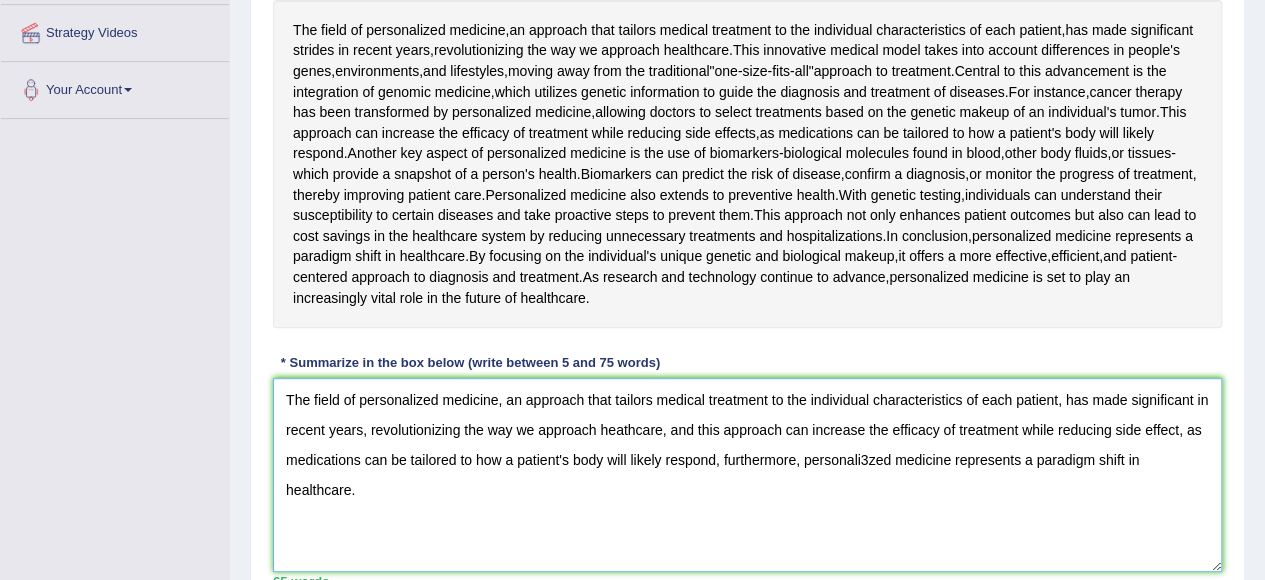 click on "The field of personalized medicine, an approach that tailors medical treatment to the individual characteristics of each patient, has made significant in recent years, revolutionizing the way we approach heathcare, and this approach can increase the efficacy of treatment while reducing side effect, as medications can be tailored to how a patient's body will likely respond, furthermore, personali3zed medicine represents a paradigm shift in healthcare." at bounding box center (747, 475) 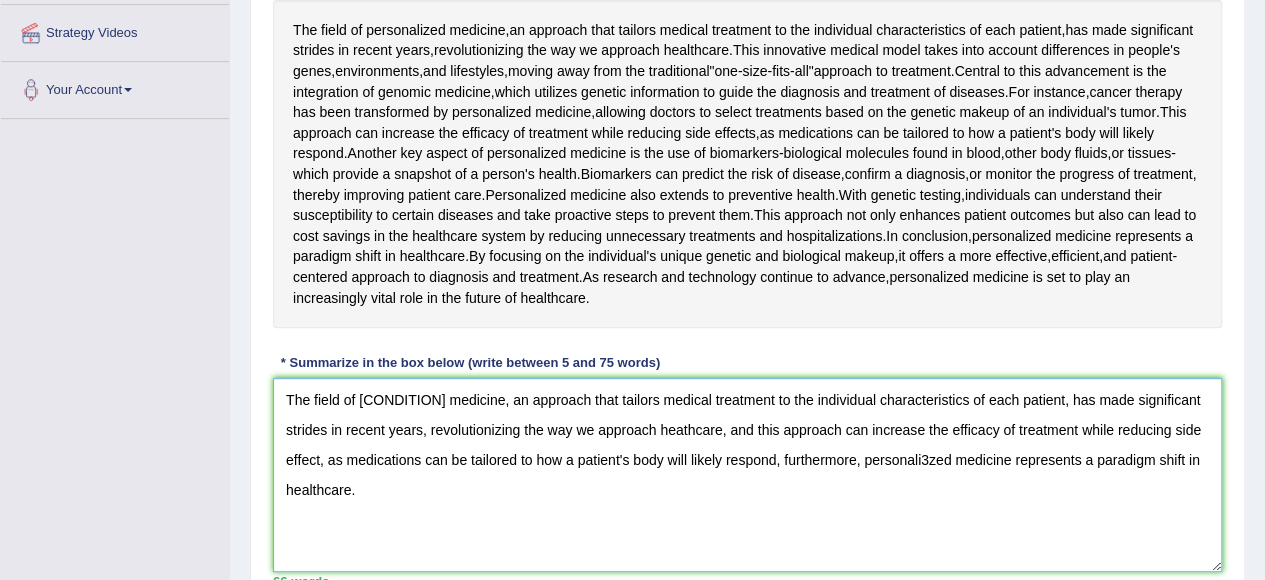 click on "The field of [CONDITION] medicine, an approach that tailors medical treatment to the individual characteristics of each patient, has made significant strides in recent years, revolutionizing the way we approach heathcare, and this approach can increase the efficacy of treatment while reducing side effect, as medications can be tailored to how a patient's body will likely respond, furthermore, personali3zed medicine represents a paradigm shift in healthcare." at bounding box center (747, 475) 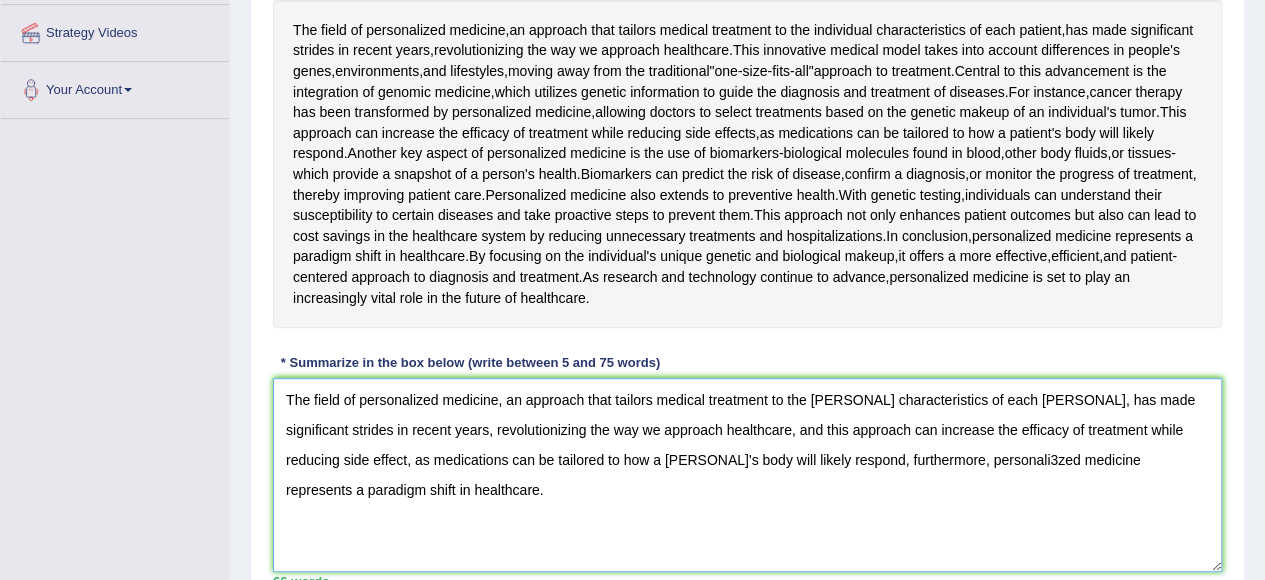 click on "The field of personalized medicine, an approach that tailors medical treatment to the [PERSONAL] characteristics of each [PERSONAL], has made significant strides in recent years, revolutionizing the way we approach healthcare, and this approach can increase the efficacy of treatment while reducing side effect, as medications can be tailored to how a [PERSONAL]'s body will likely respond, furthermore, personali3zed medicine represents a paradigm shift in healthcare." at bounding box center (747, 475) 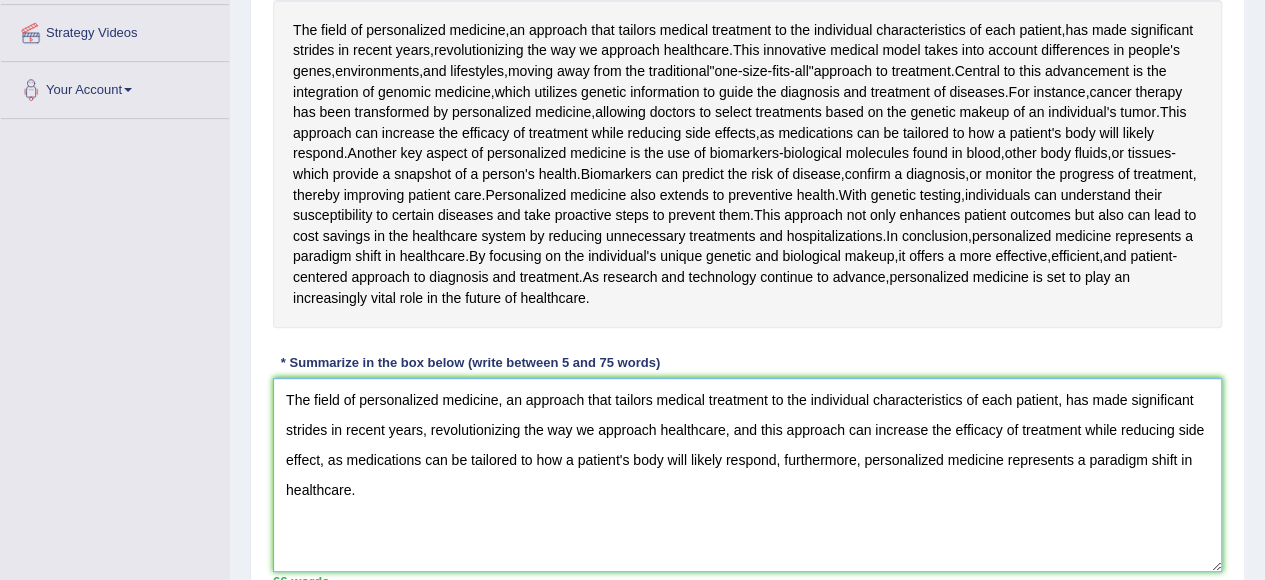 click on "The field of personalized medicine, an approach that tailors medical treatment to the individual characteristics of each patient, has made significant strides in recent years, revolutionizing the way we approach healthcare, and this approach can increase the efficacy of treatment while reducing side effect, as medications can be tailored to how a patient's body will likely respond, furthermore, personalized medicine represents a paradigm shift in healthcare." at bounding box center [747, 475] 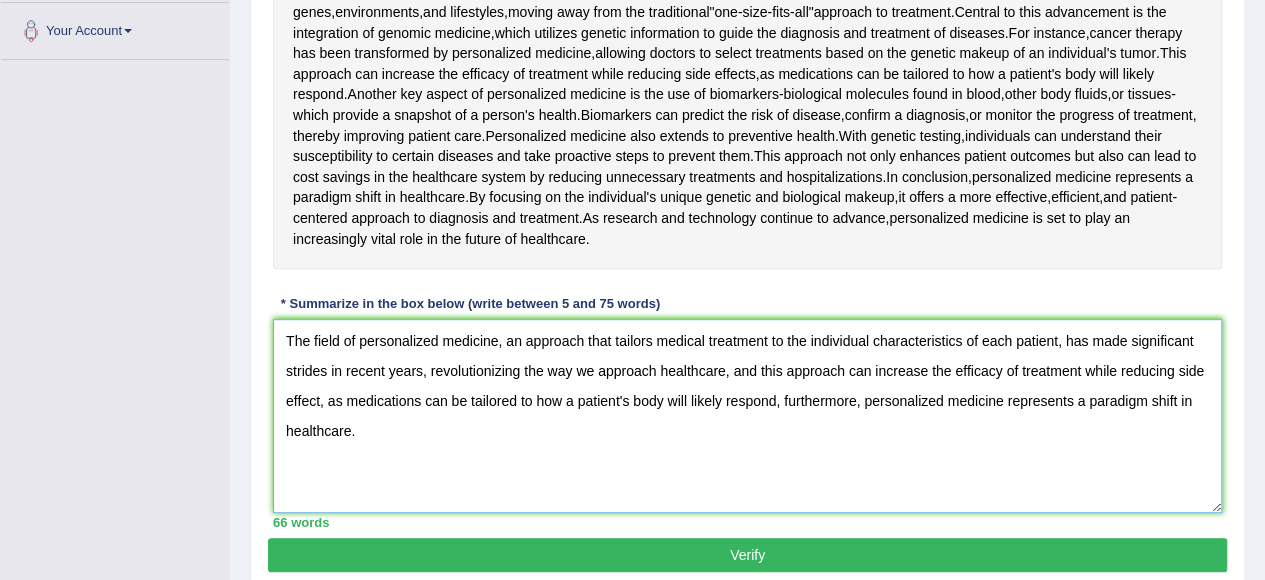 scroll, scrollTop: 479, scrollLeft: 0, axis: vertical 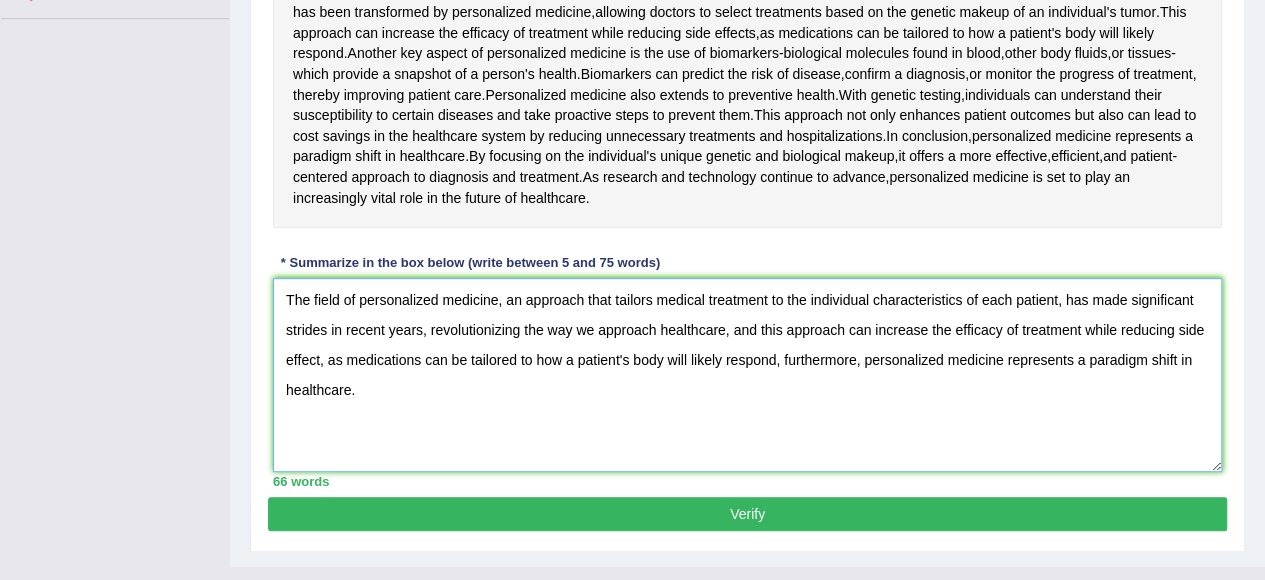 type on "The field of personalized medicine, an approach that tailors medical treatment to the individual characteristics of each patient, has made significant strides in recent years, revolutionizing the way we approach healthcare, and this approach can increase the efficacy of treatment while reducing side effect, as medications can be tailored to how a patient's body will likely respond, furthermore, personalized medicine represents a paradigm shift in healthcare." 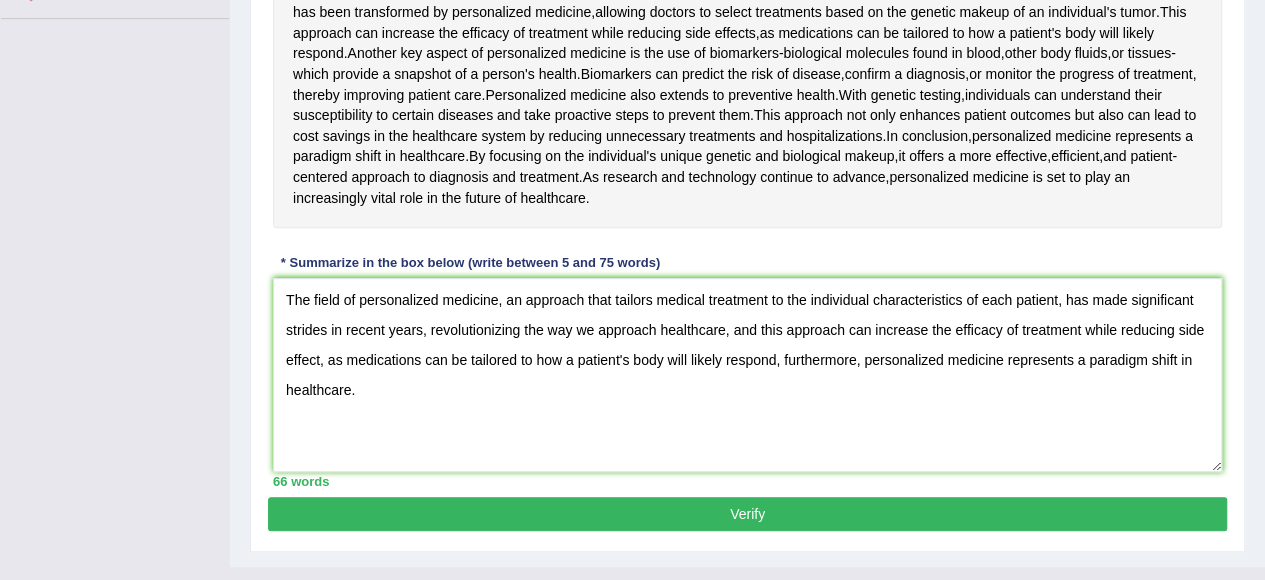 click on "Verify" at bounding box center (747, 514) 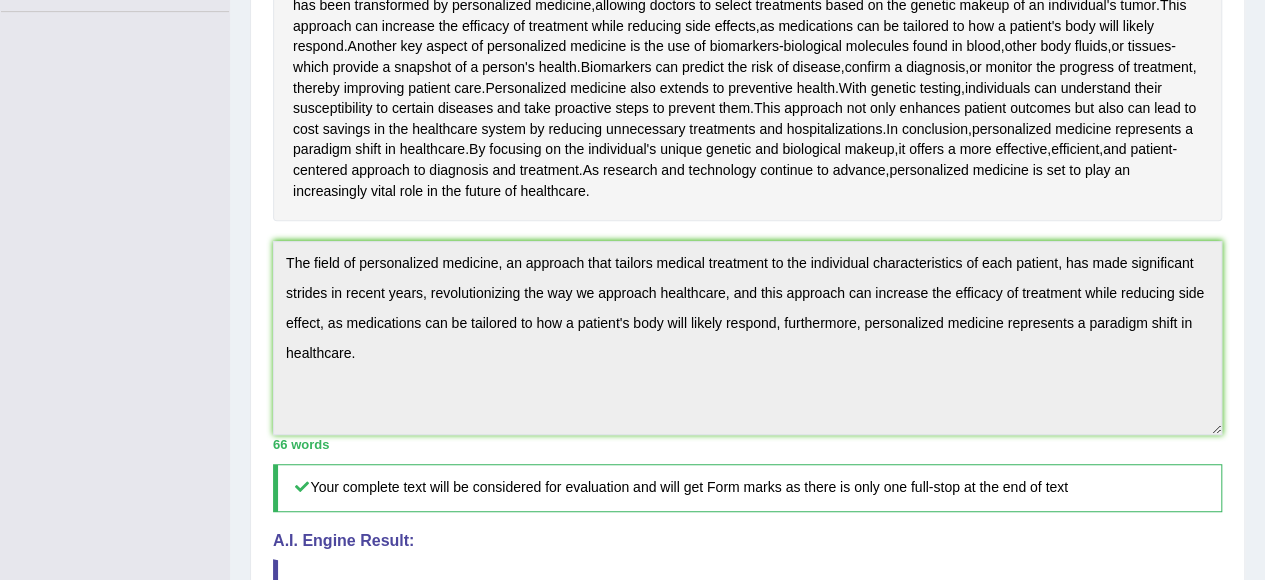 scroll, scrollTop: 479, scrollLeft: 0, axis: vertical 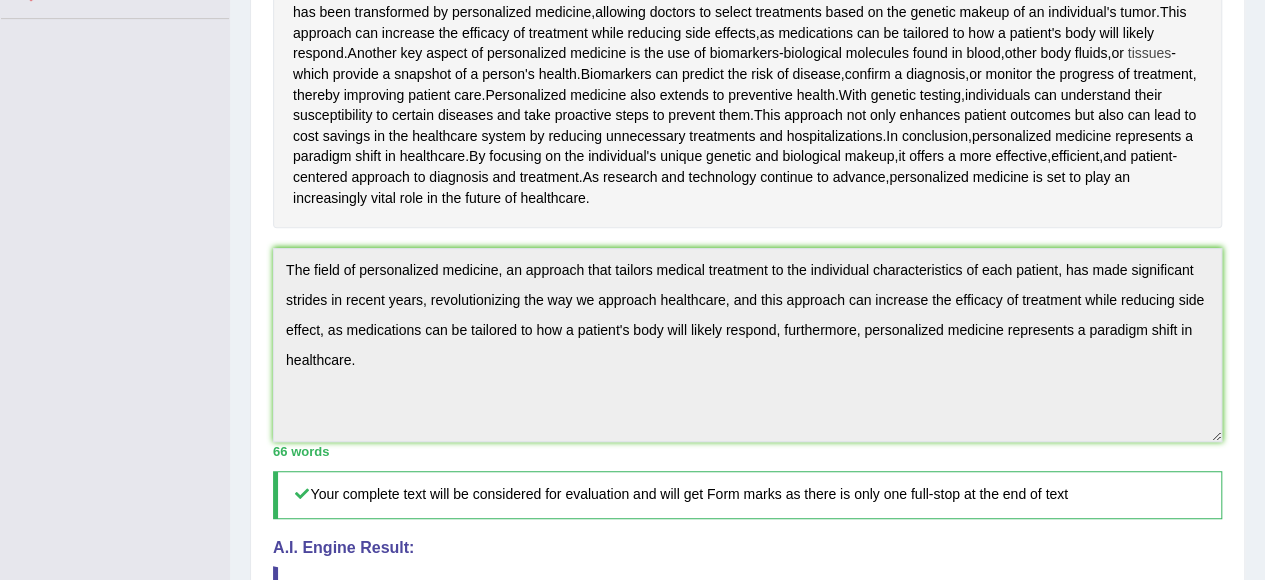 click on "tissues" at bounding box center [1149, 53] 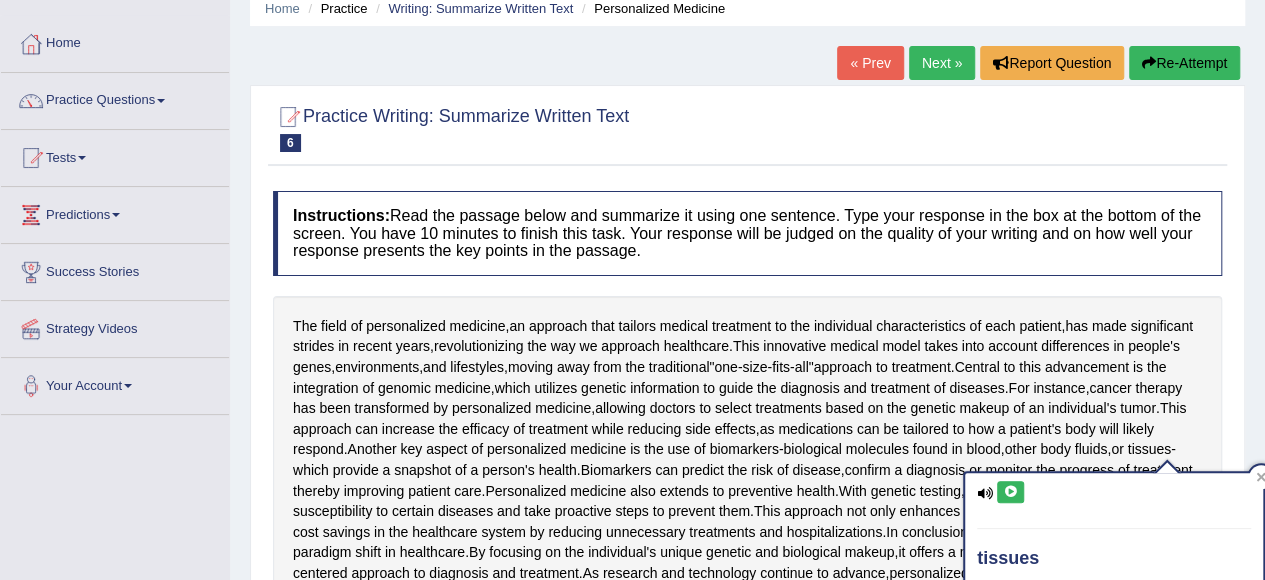 scroll, scrollTop: 0, scrollLeft: 0, axis: both 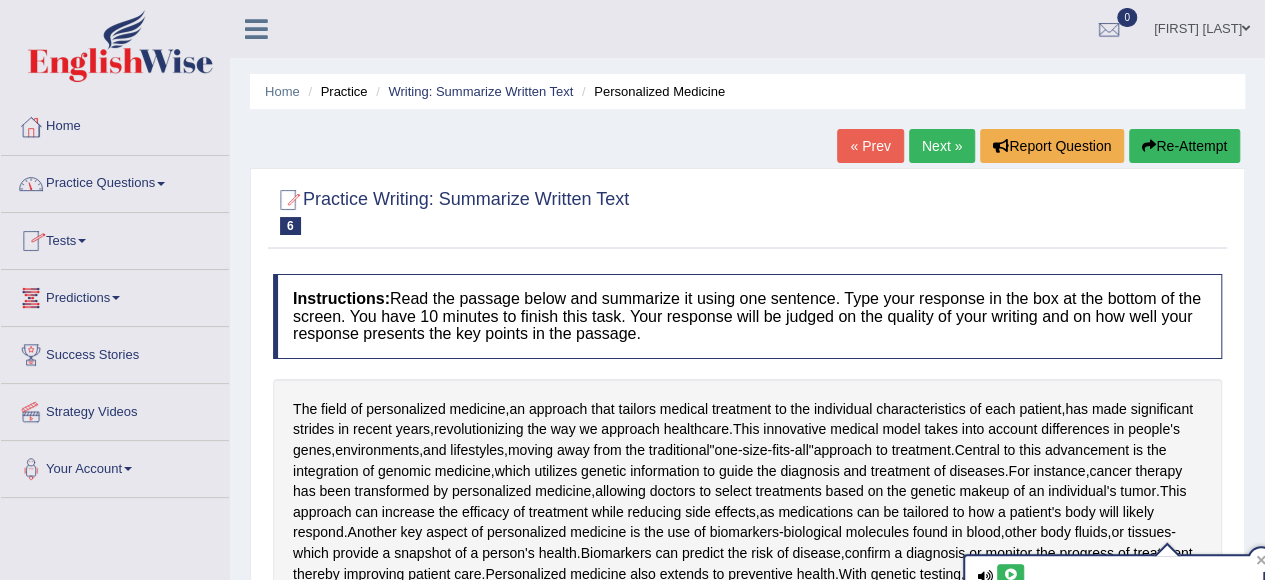 click on "Home" at bounding box center (115, 124) 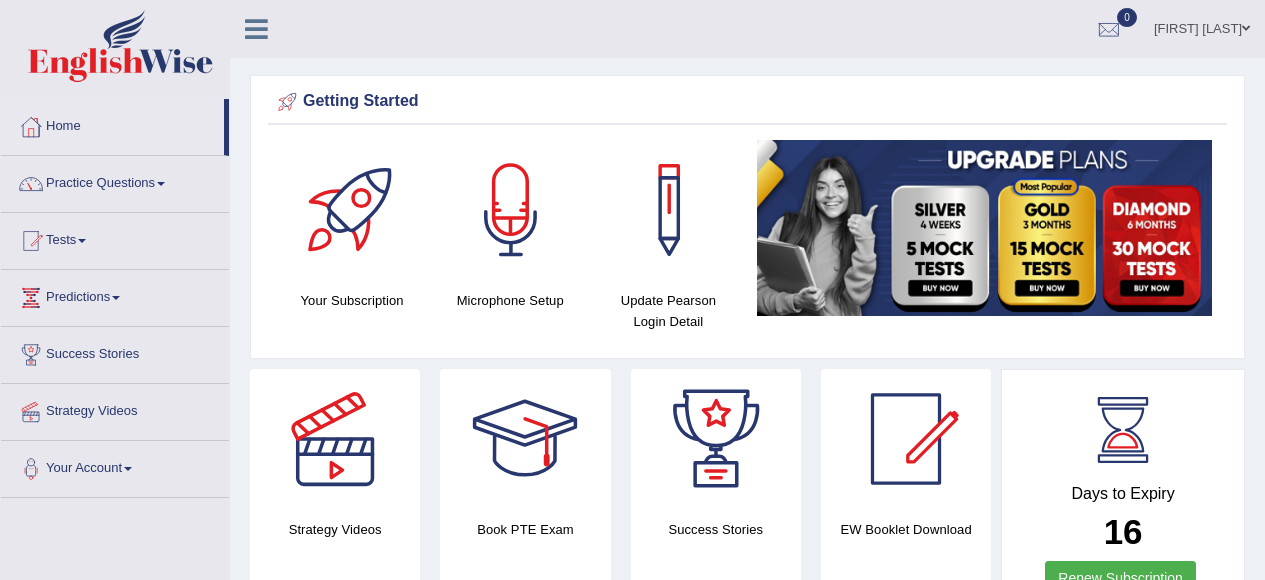scroll, scrollTop: 0, scrollLeft: 0, axis: both 